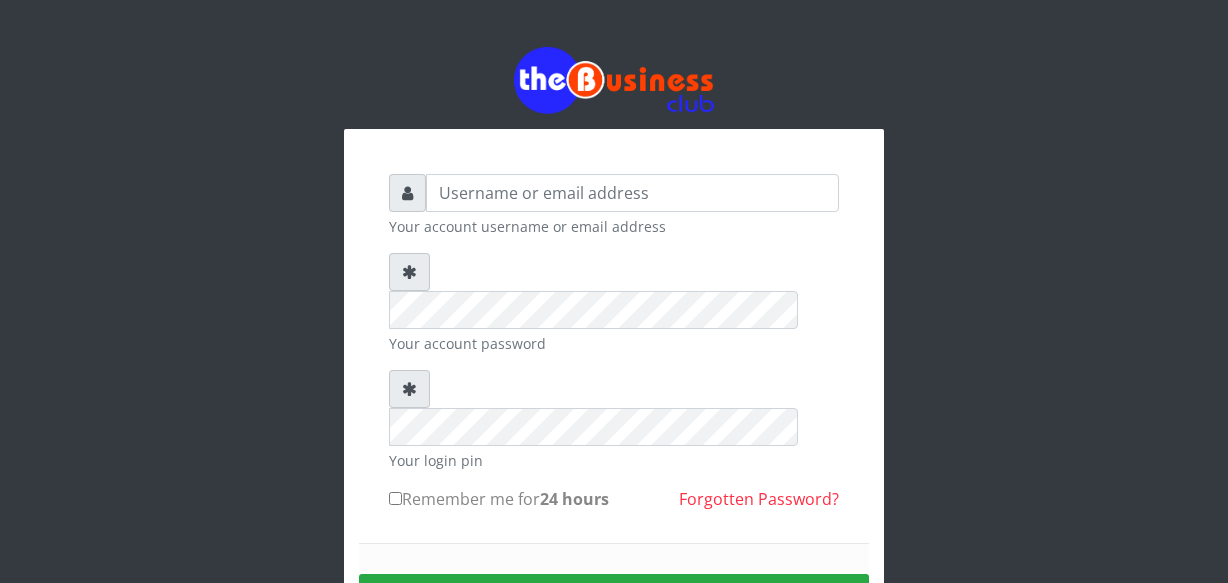 scroll, scrollTop: 0, scrollLeft: 0, axis: both 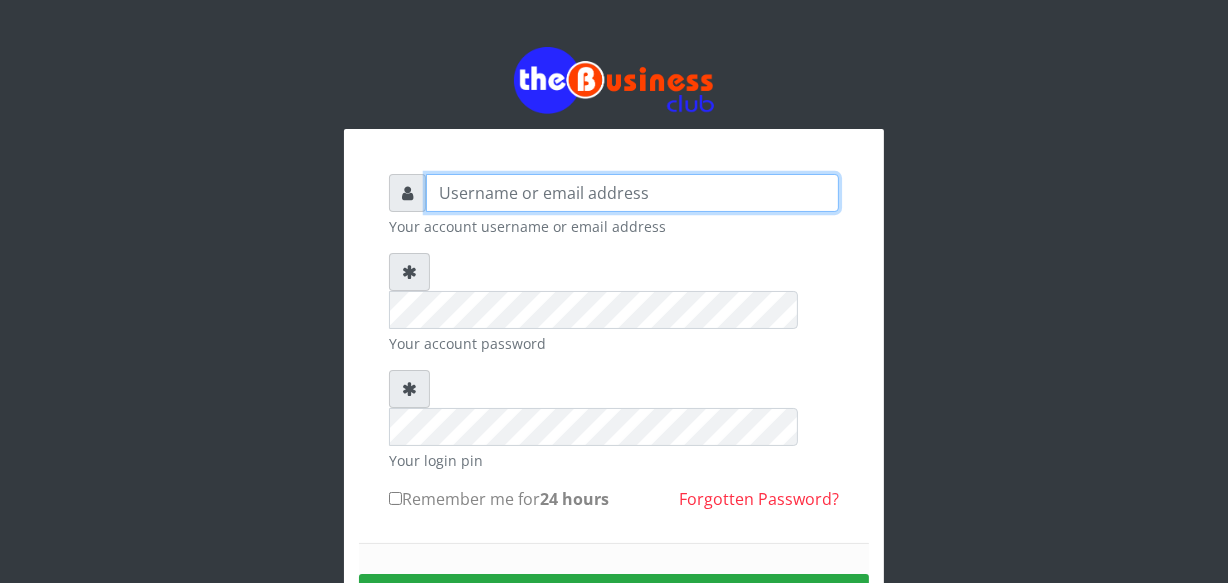 click at bounding box center (632, 193) 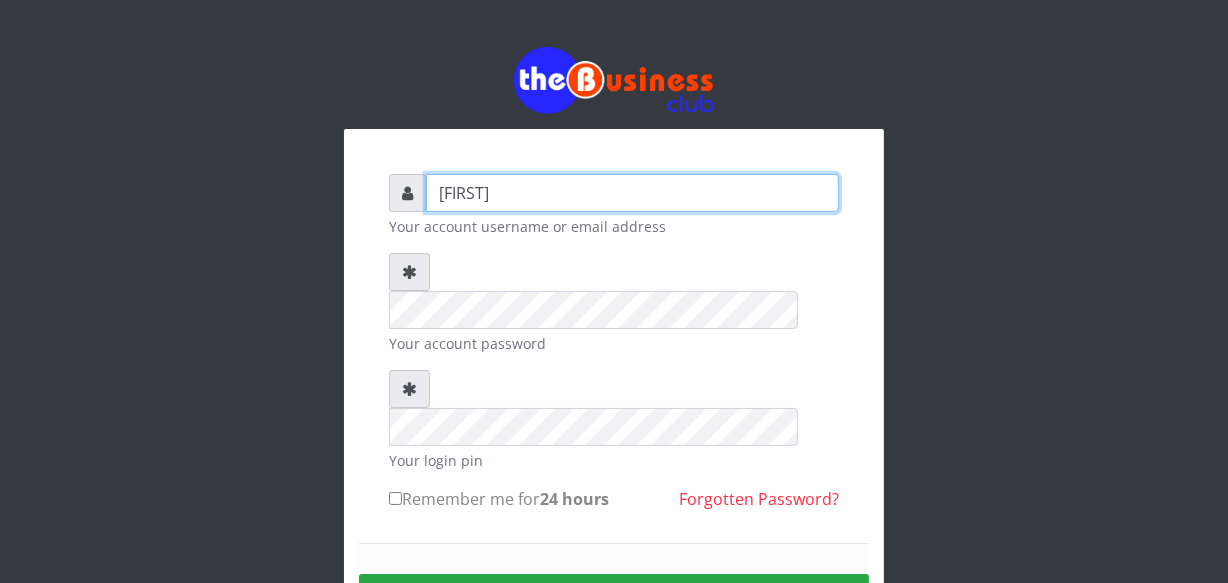 type on "[FIRST]" 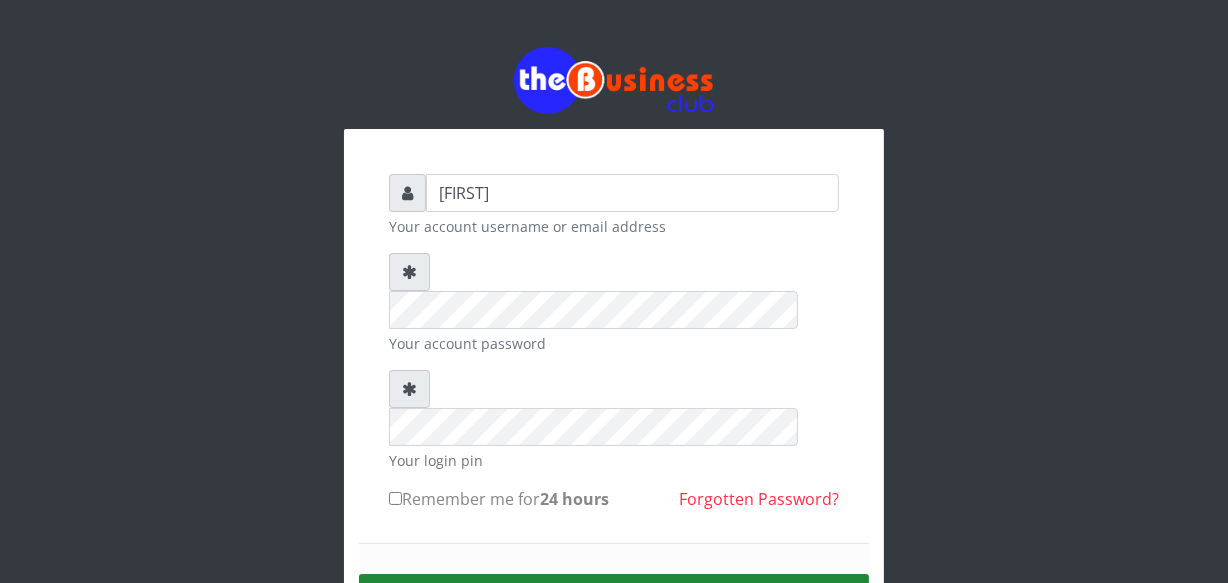 click on "Sign in" at bounding box center (614, 599) 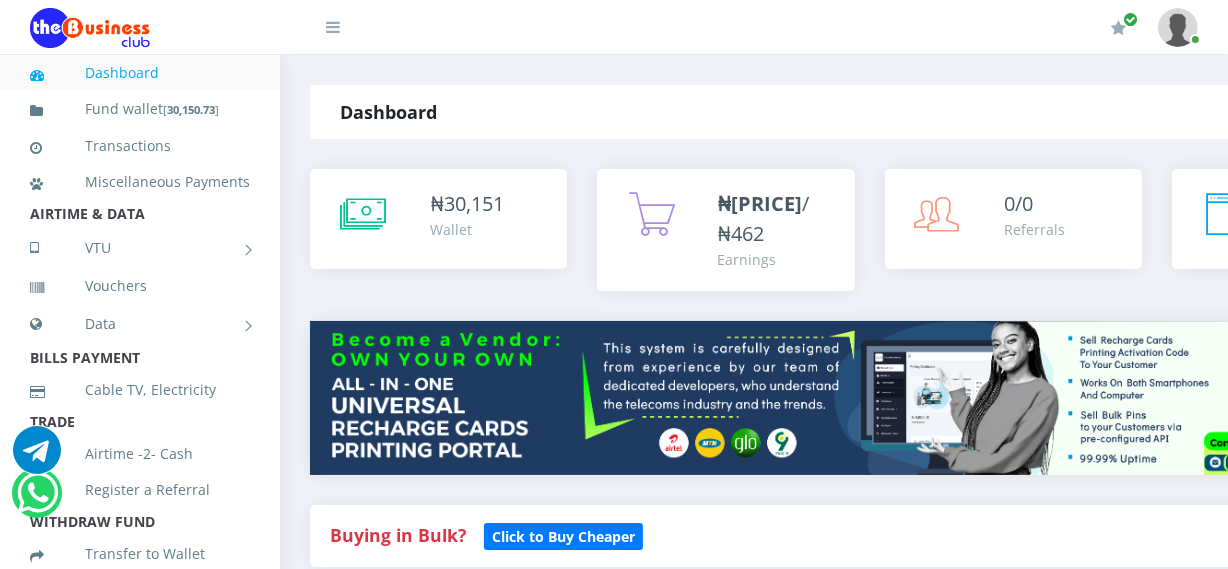 scroll, scrollTop: 0, scrollLeft: 0, axis: both 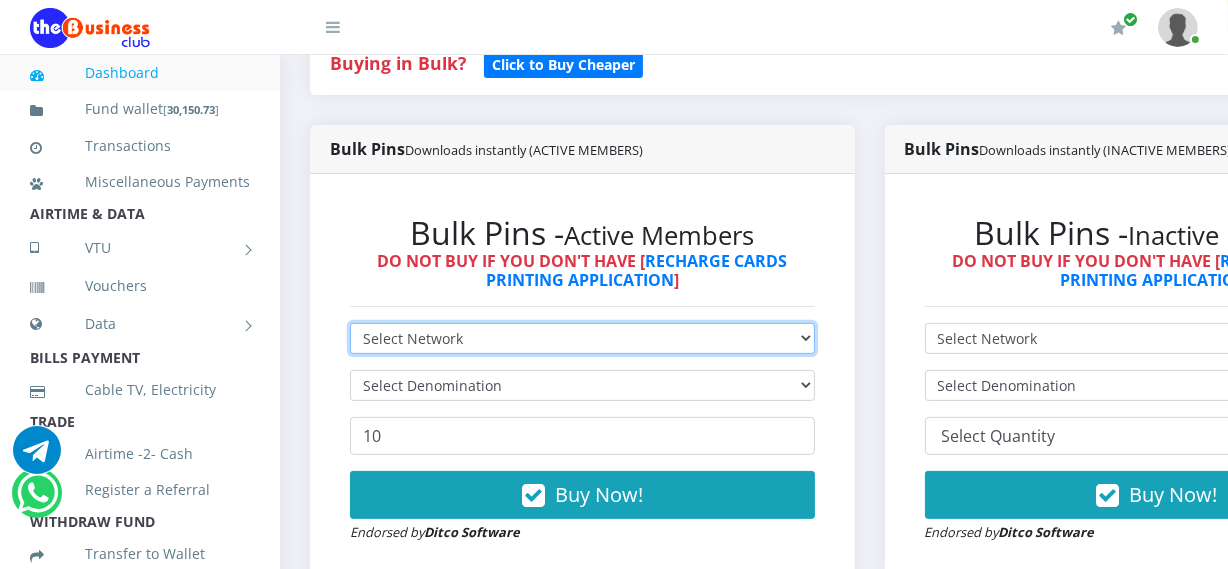 click on "Select Network
MTN
Globacom
9Mobile
Airtel" at bounding box center (582, 338) 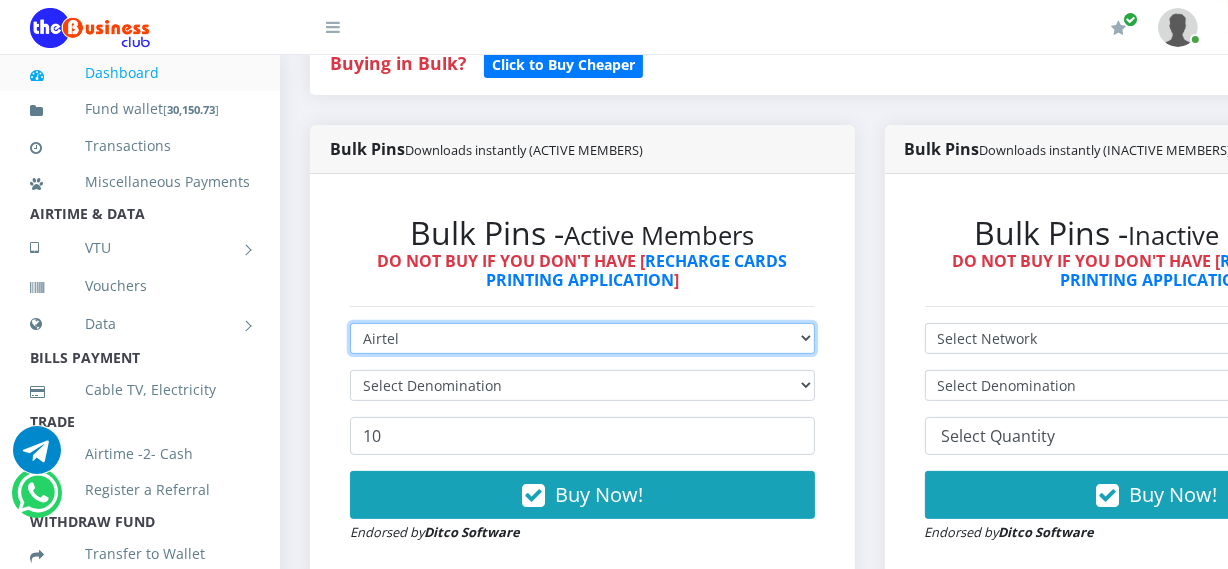 click on "Select Network
MTN
Globacom
9Mobile
Airtel" at bounding box center (582, 338) 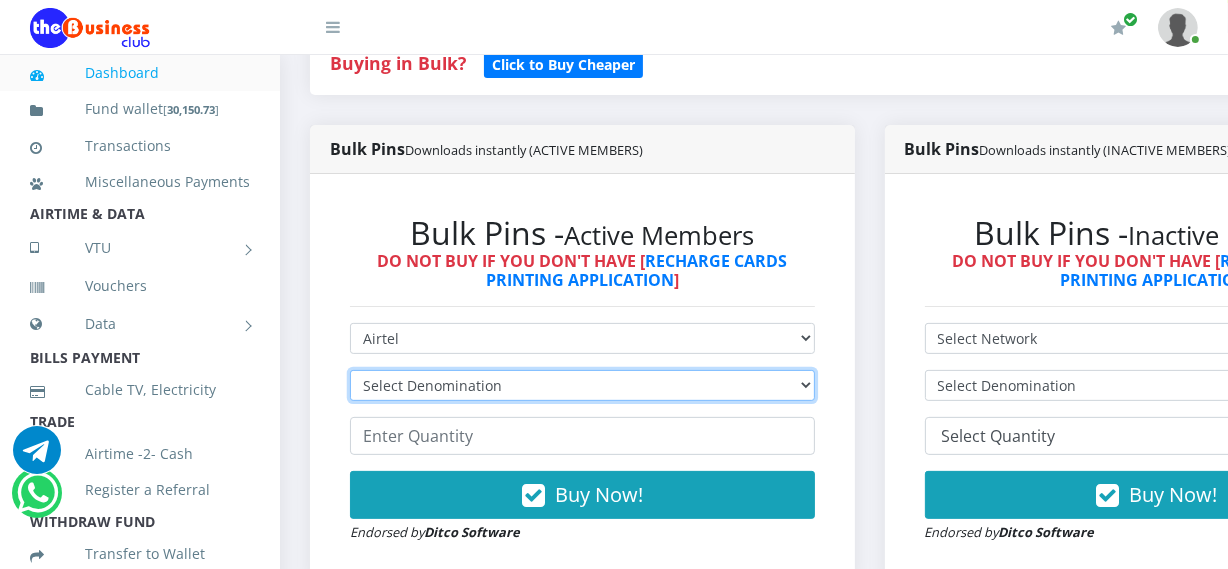 click on "Select Denomination Airtel NGN100 - ₦96.38 Airtel NGN200 - ₦192.76 Airtel NGN500 - ₦481.90 Airtel NGN1000 - ₦963.80" at bounding box center (582, 385) 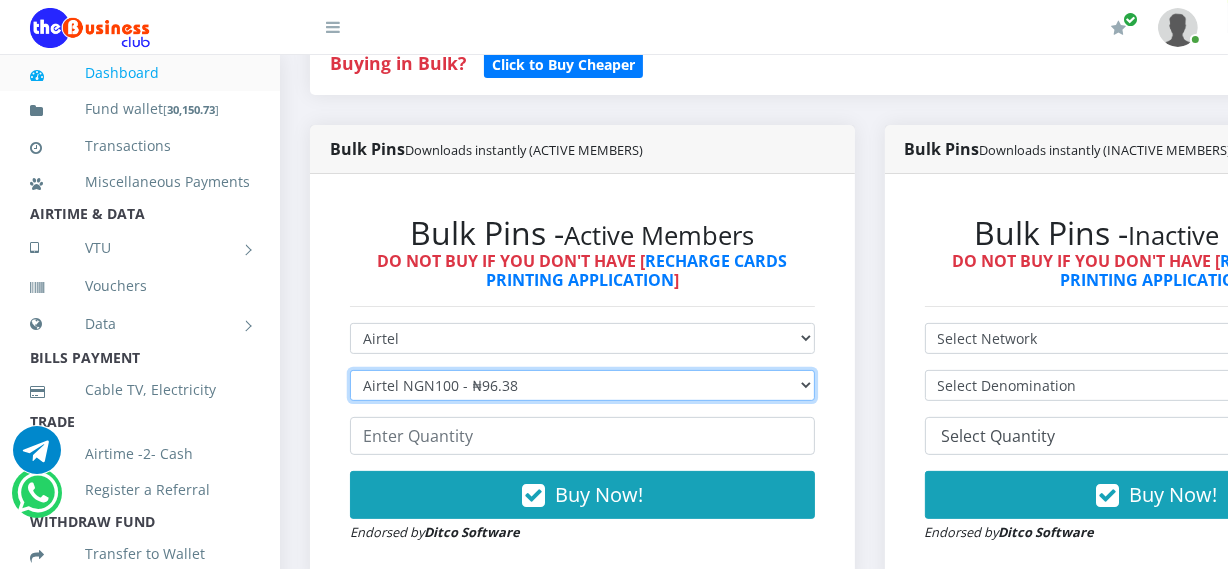 click on "Select Denomination Airtel NGN100 - ₦96.38 Airtel NGN200 - ₦192.76 Airtel NGN500 - ₦481.90 Airtel NGN1000 - ₦963.80" at bounding box center [582, 385] 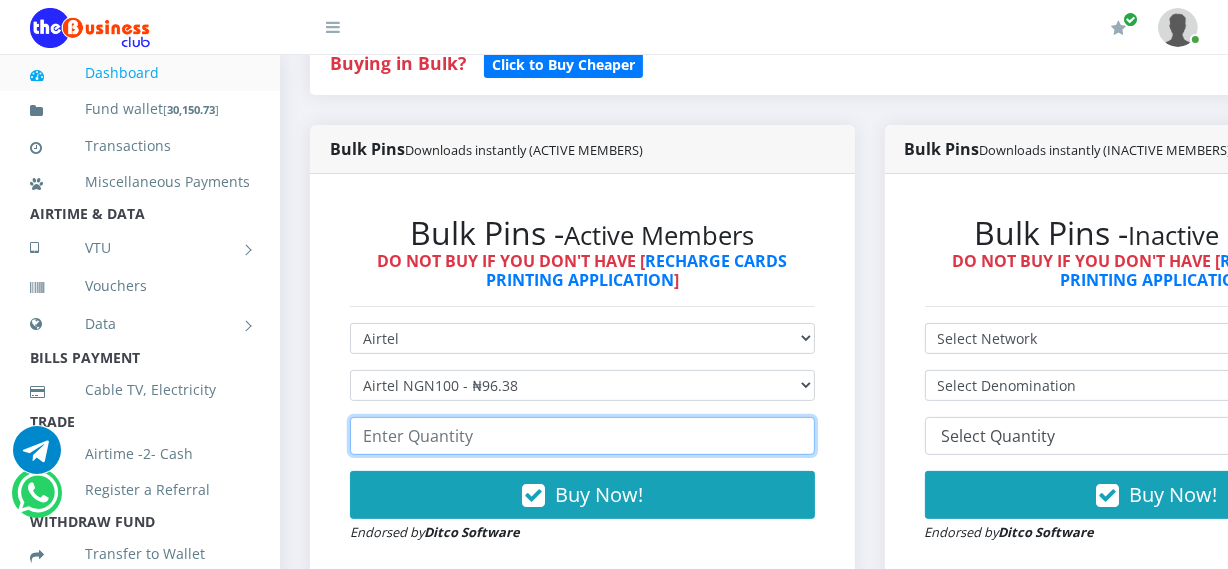 click at bounding box center [582, 436] 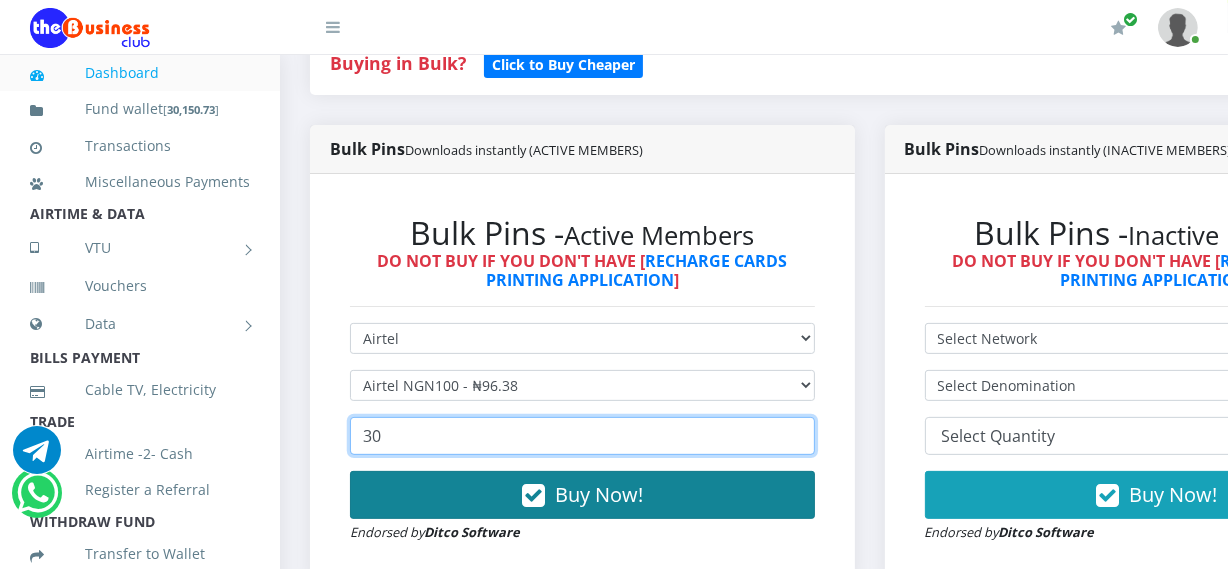 type on "30" 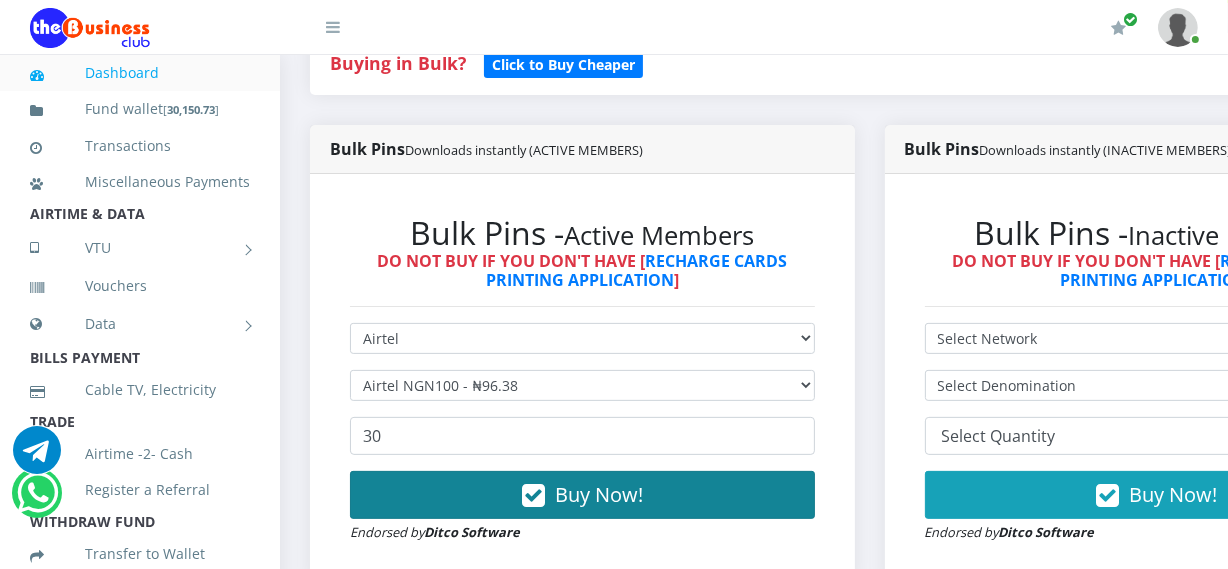 click on "Buy Now!" at bounding box center [582, 495] 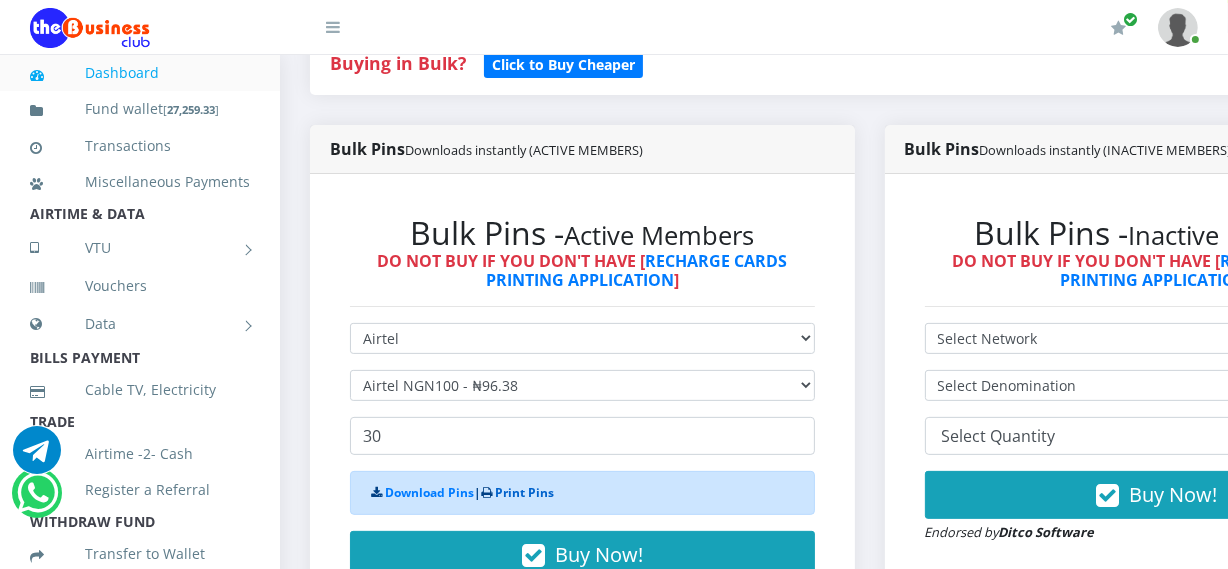 click on "Print Pins" at bounding box center [524, 492] 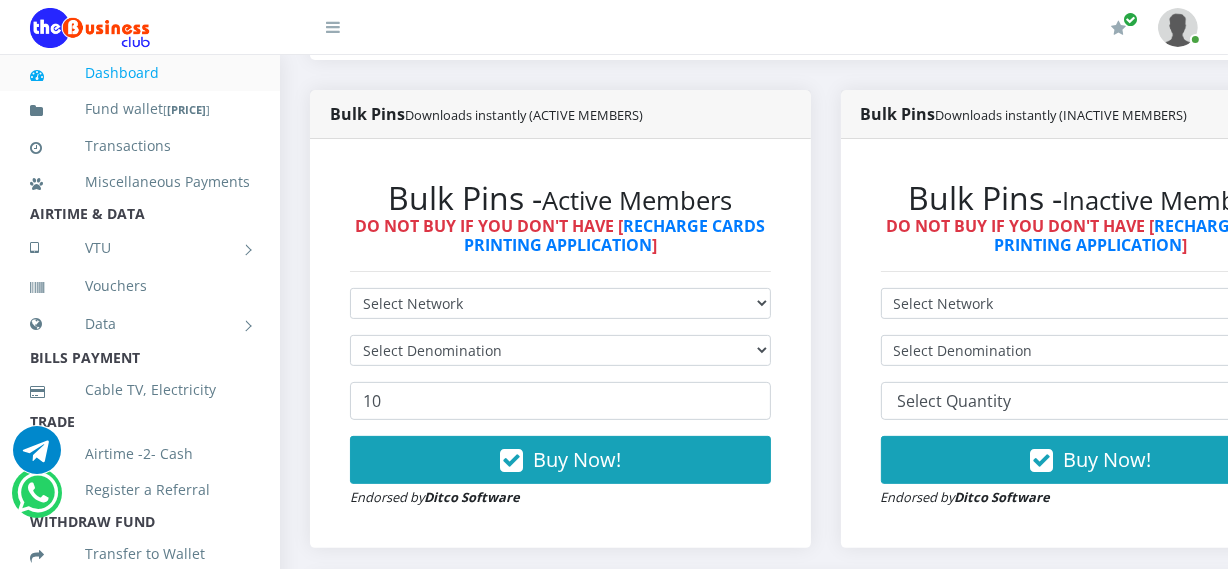 scroll, scrollTop: 0, scrollLeft: 0, axis: both 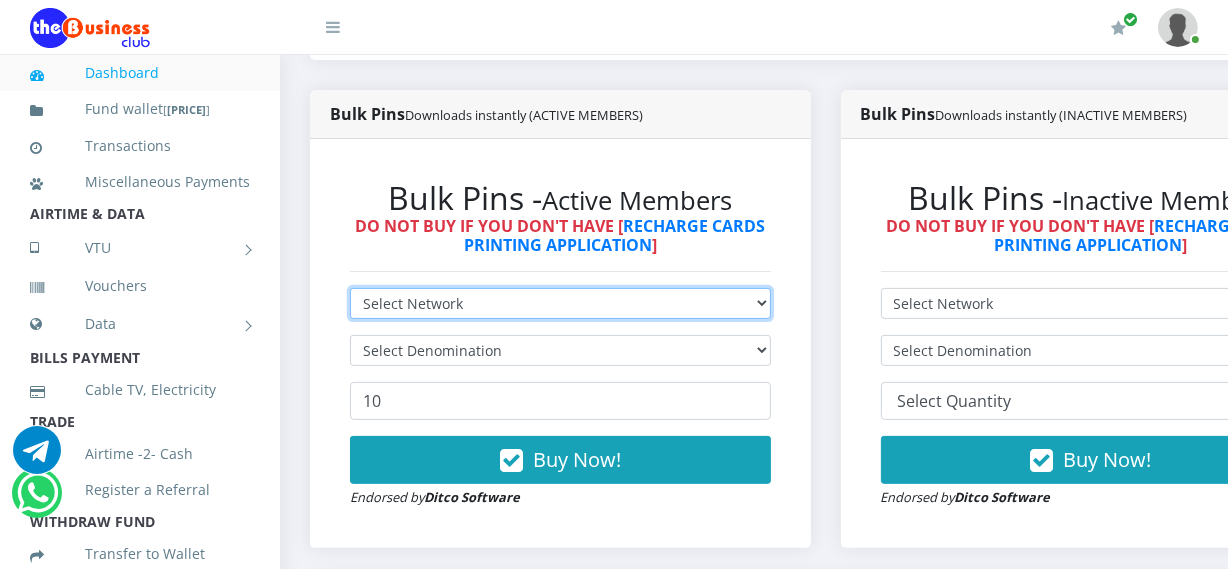click on "Select Network
MTN
Globacom
9Mobile
Airtel" at bounding box center (560, 303) 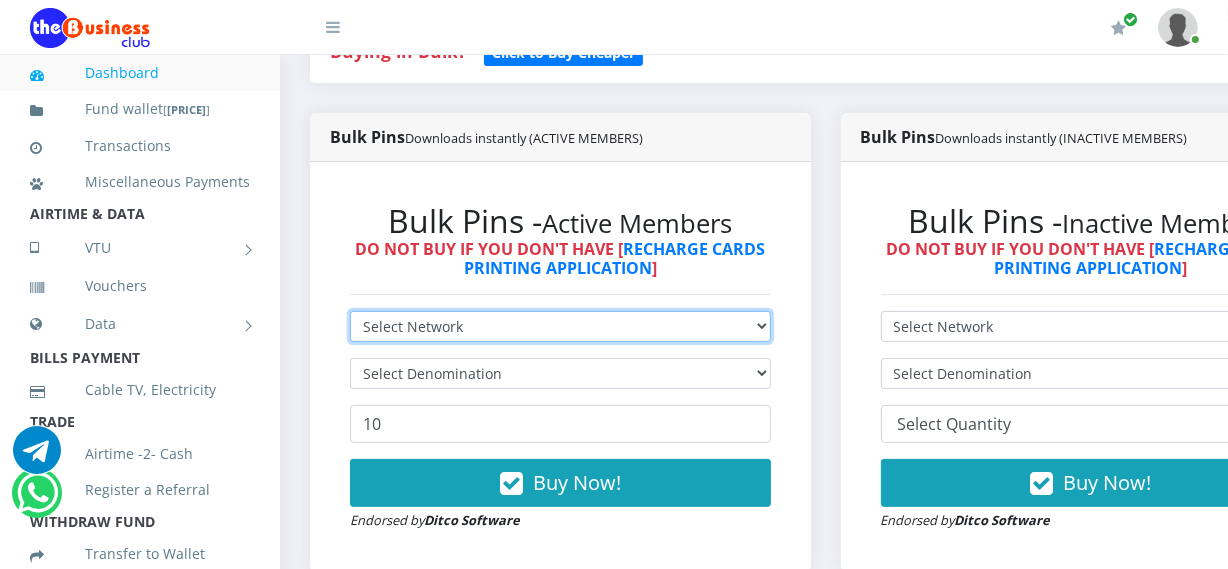 click on "Select Network
MTN
Globacom
9Mobile
Airtel" at bounding box center [560, 326] 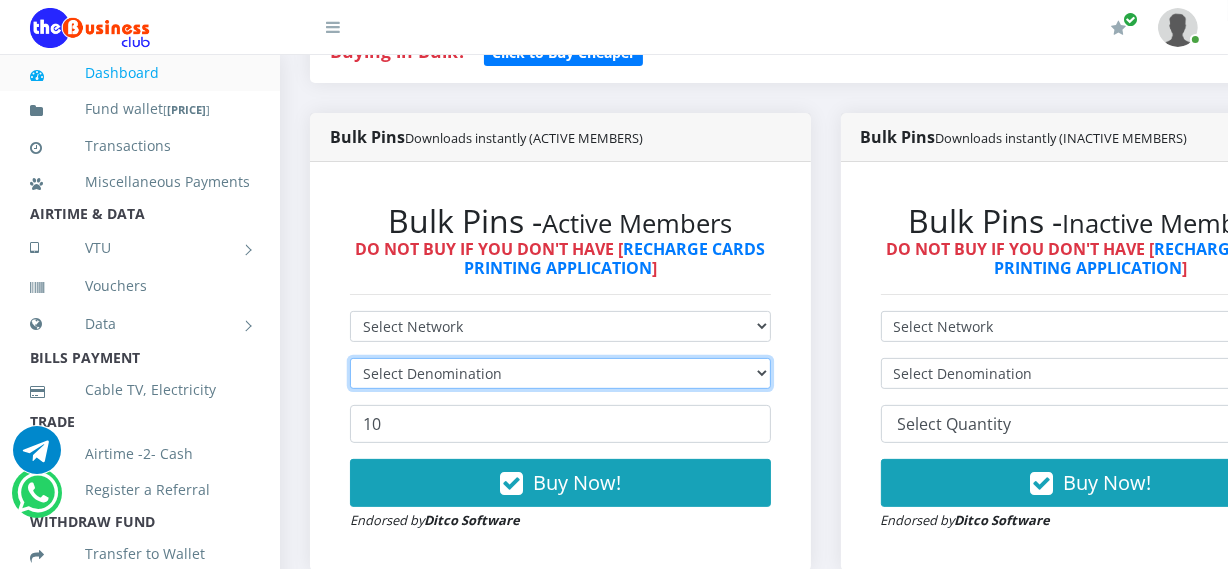 click on "Select Denomination" at bounding box center [560, 373] 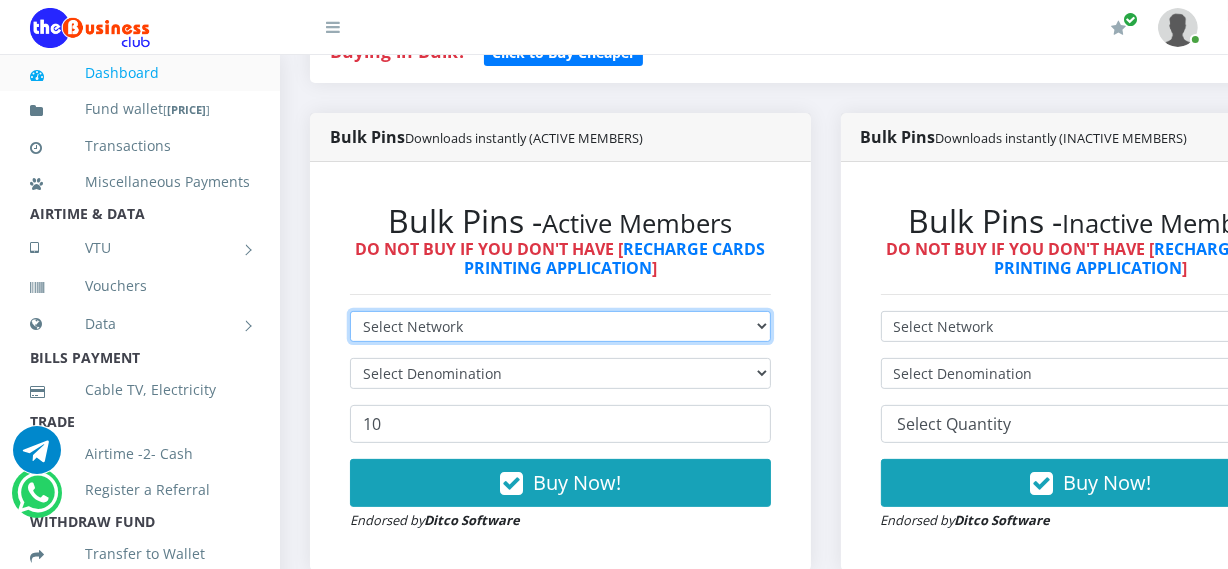 click on "Select Network
MTN
Globacom
9Mobile
Airtel" at bounding box center [560, 326] 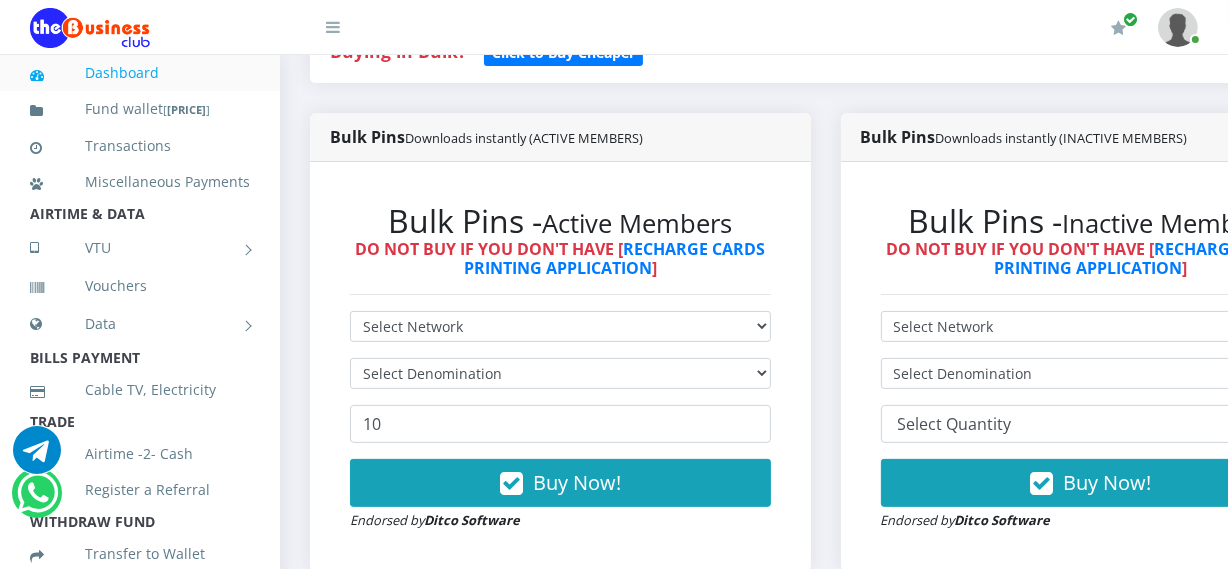 click on "Select Network
MTN
Globacom
9Mobile
Airtel
Select Denomination
10
Buy Now! Endorsed by" at bounding box center [560, 421] 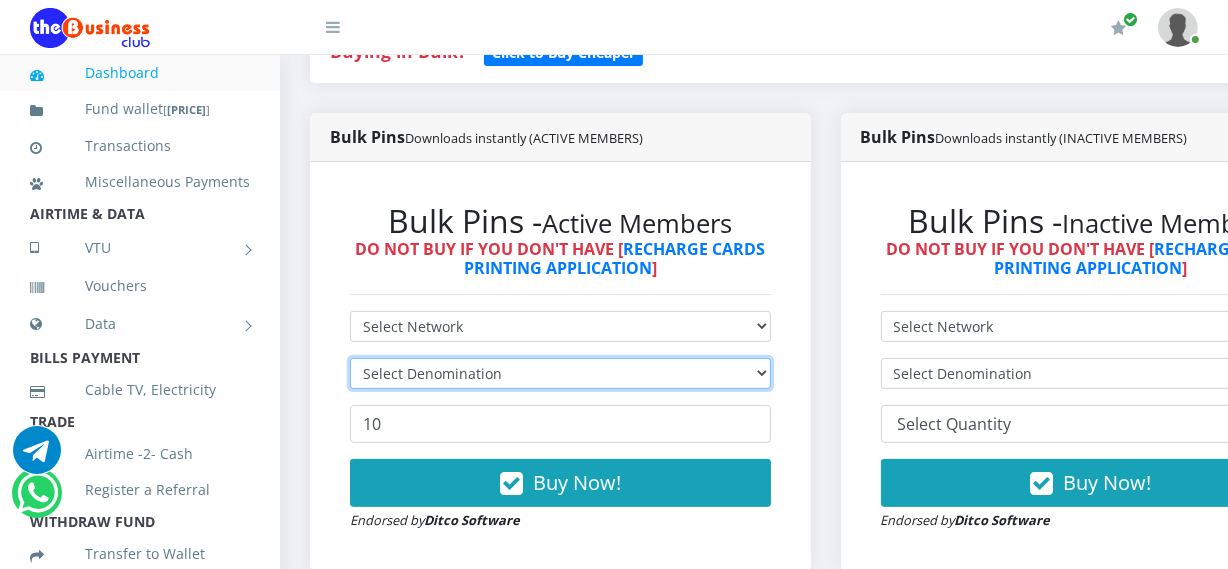 click on "Select Denomination" at bounding box center (560, 373) 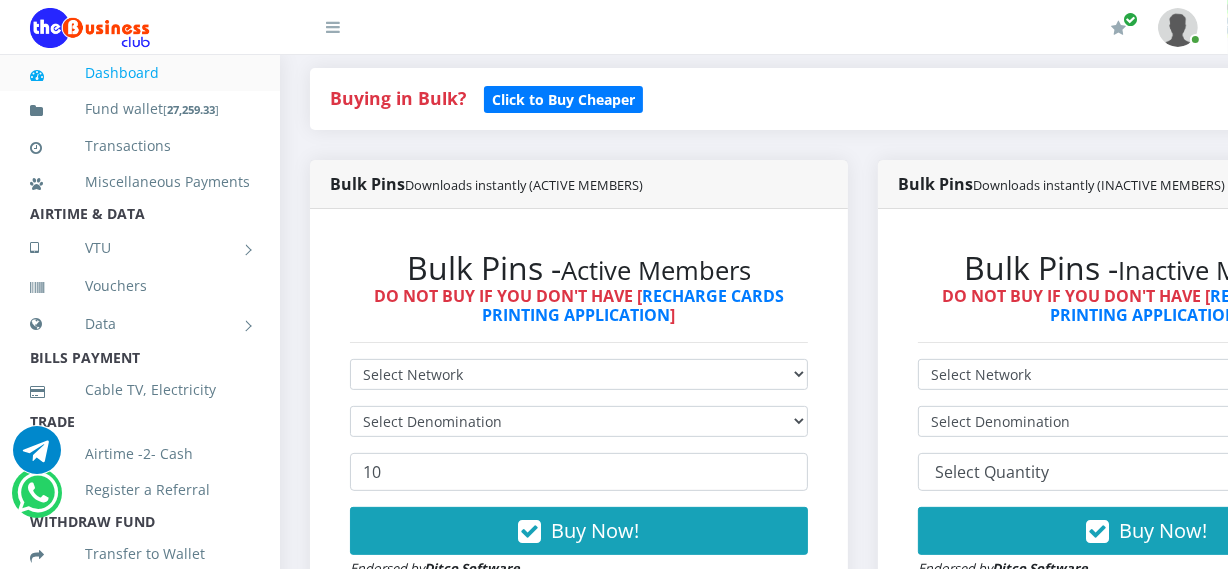 scroll, scrollTop: 0, scrollLeft: 0, axis: both 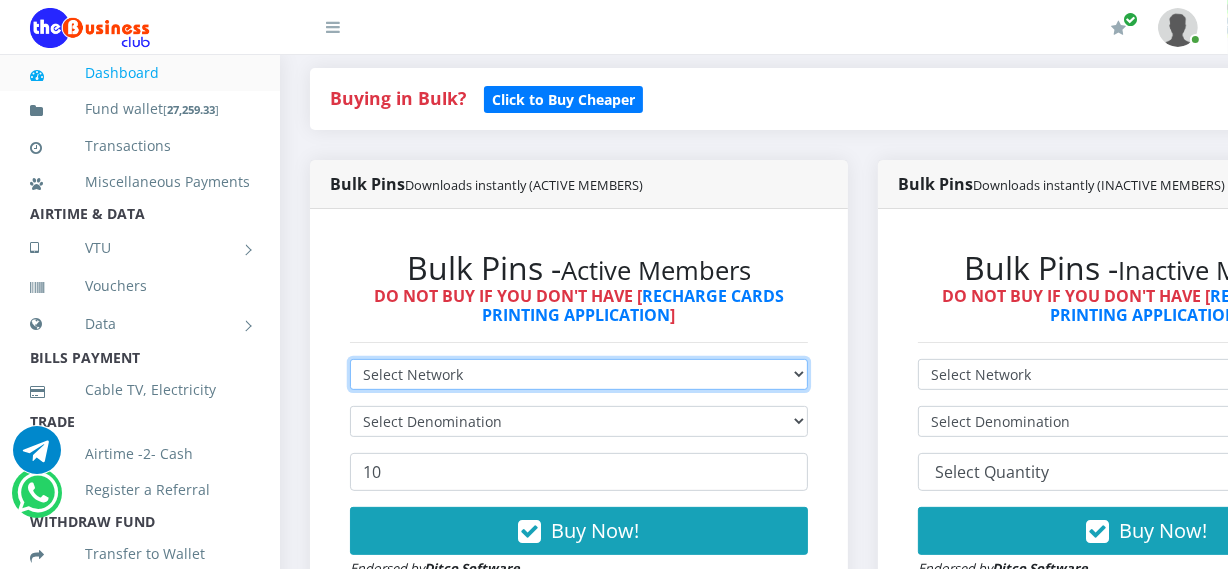 click on "Select Network
MTN
Globacom
9Mobile
Airtel" at bounding box center [579, 374] 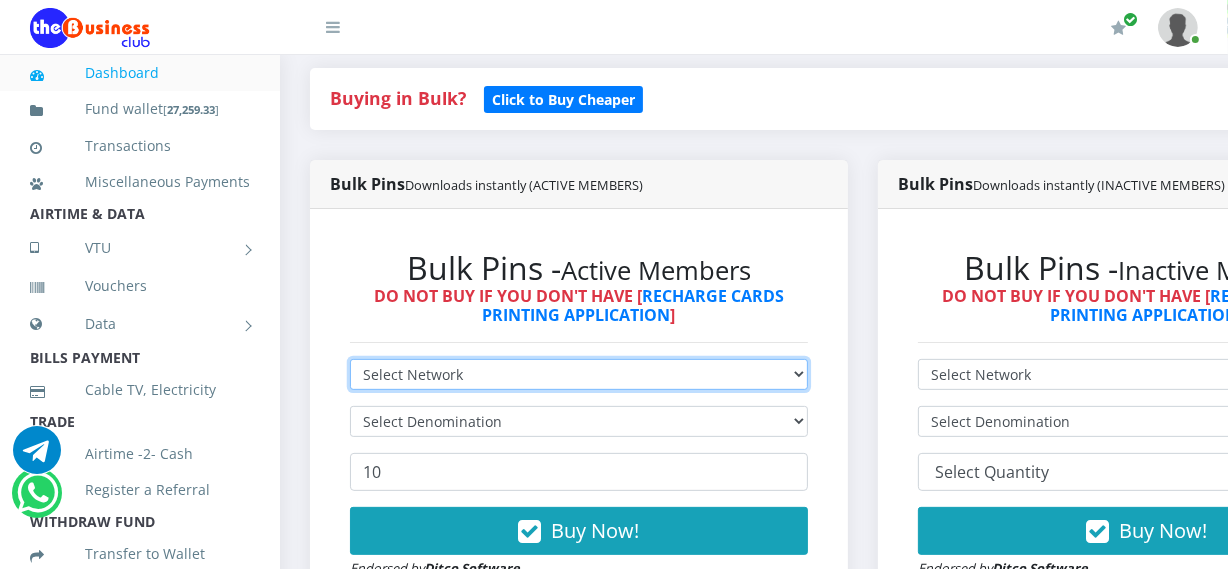 select on "Airtel" 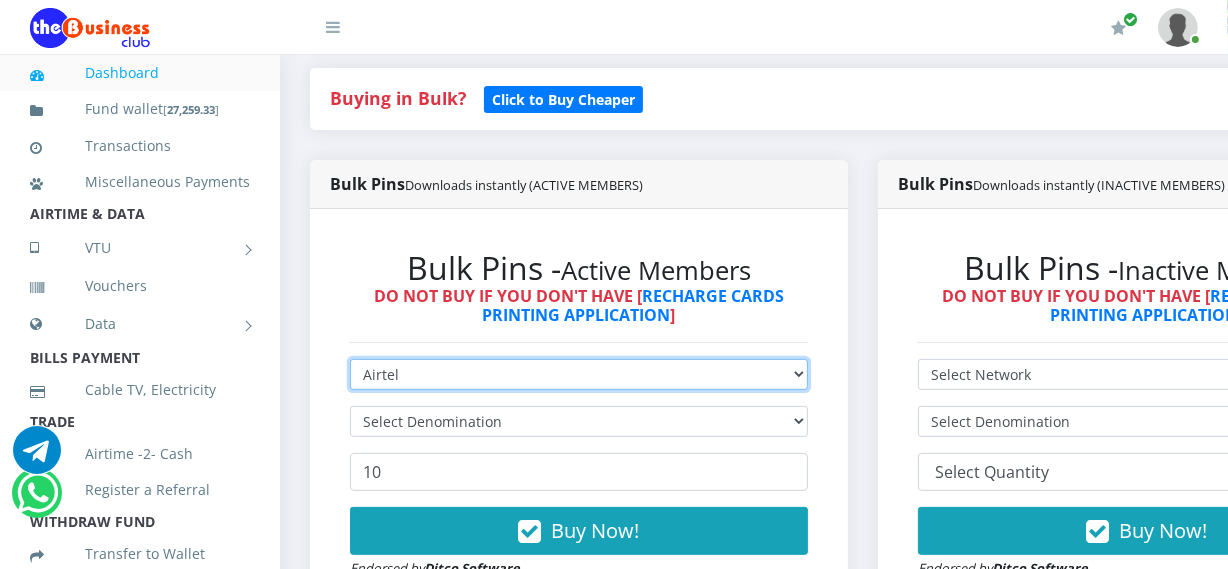 click on "Select Network
MTN
Globacom
9Mobile
Airtel" at bounding box center [579, 374] 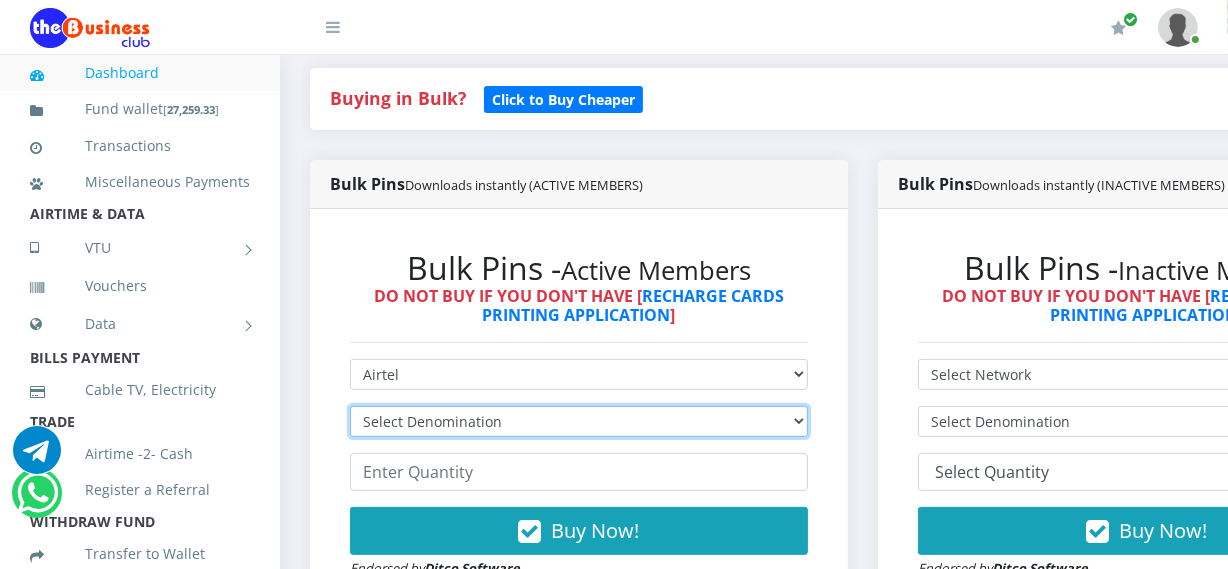 click on "Select Denomination Airtel NGN100 - ₦96.38 Airtel NGN200 - ₦192.76 Airtel NGN500 - ₦481.90 Airtel NGN1000 - ₦963.80" at bounding box center [579, 421] 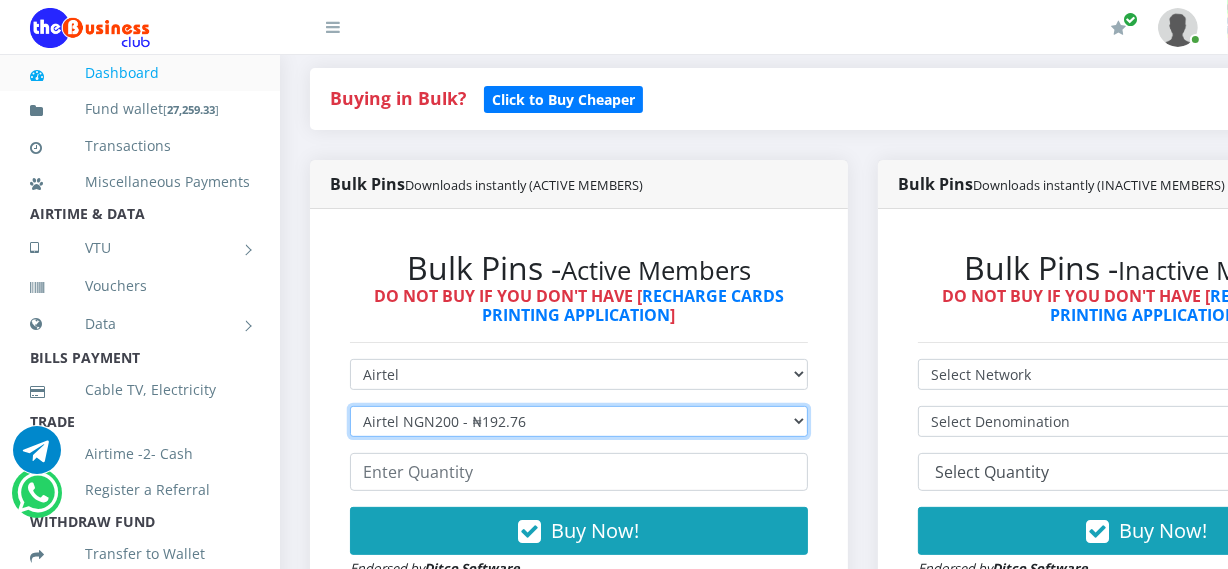 click on "Select Denomination Airtel NGN100 - ₦96.38 Airtel NGN200 - ₦192.76 Airtel NGN500 - ₦481.90 Airtel NGN1000 - ₦963.80" at bounding box center [579, 421] 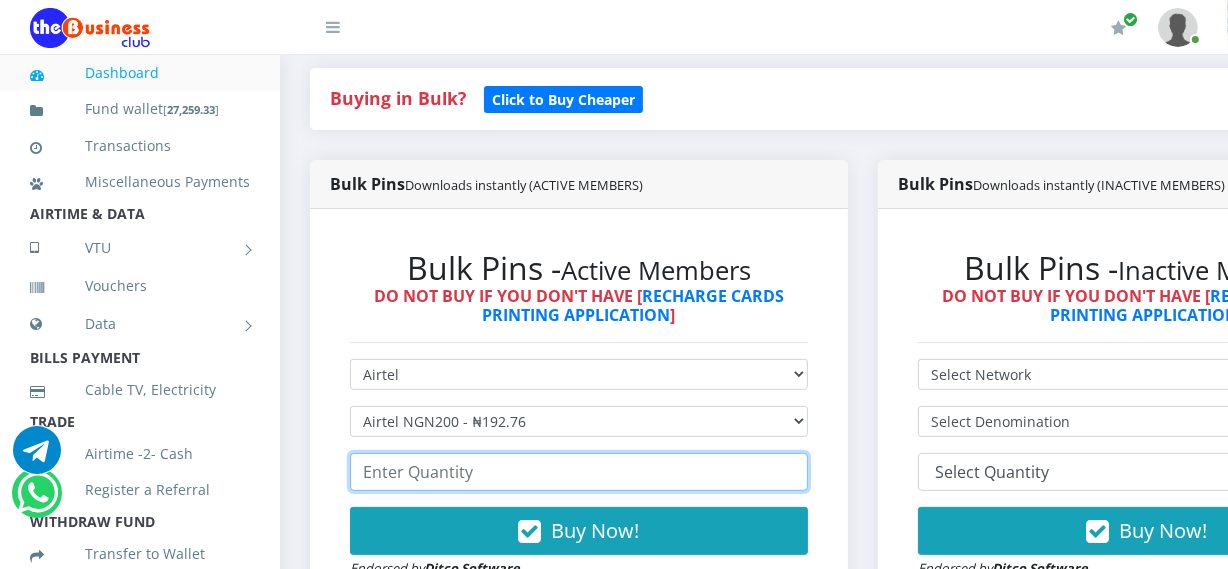 click at bounding box center [579, 472] 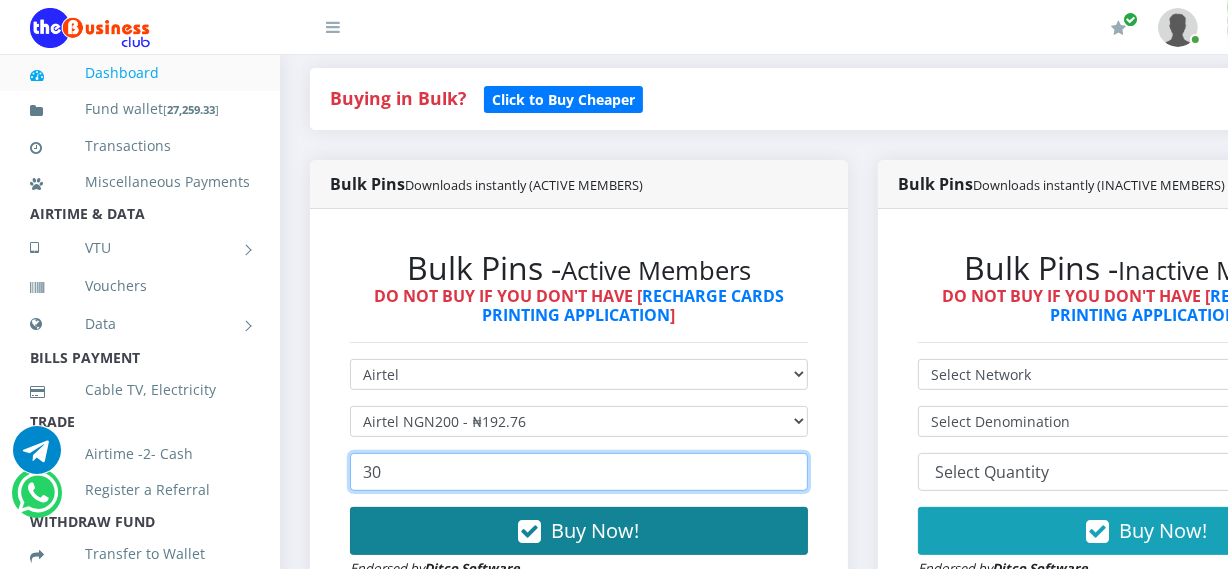 type on "30" 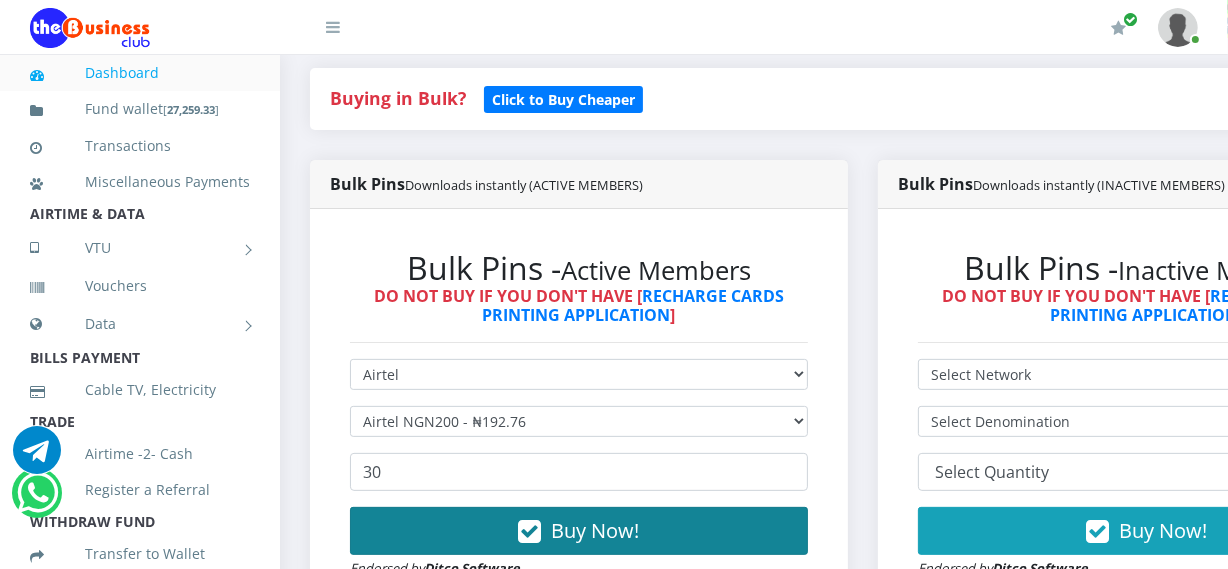click on "Buy Now!" at bounding box center (579, 531) 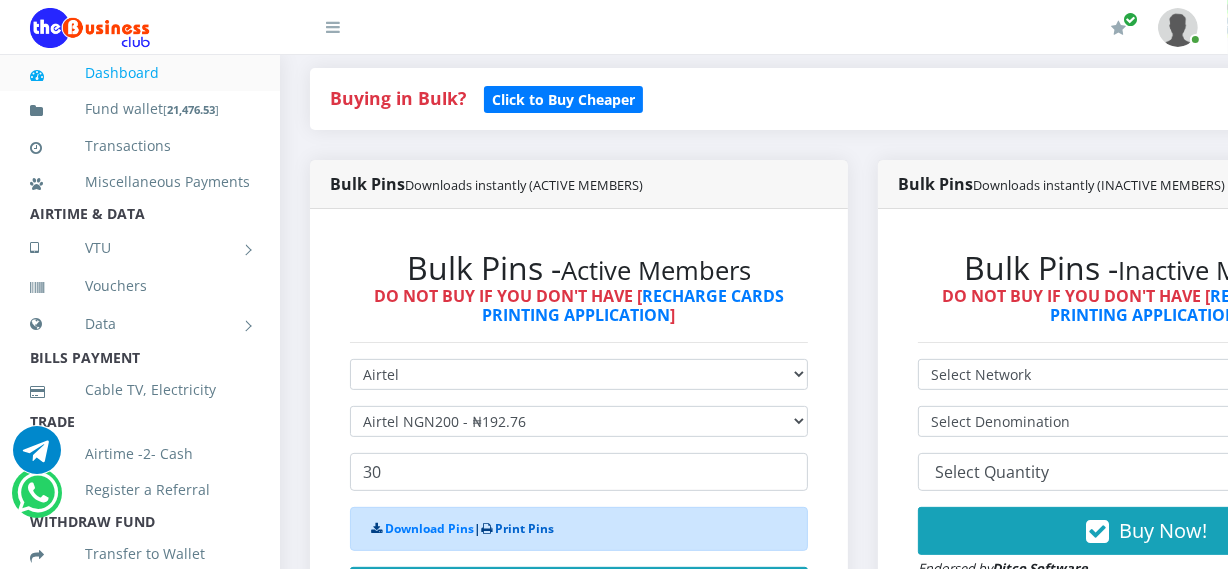 click on "Print Pins" at bounding box center (524, 528) 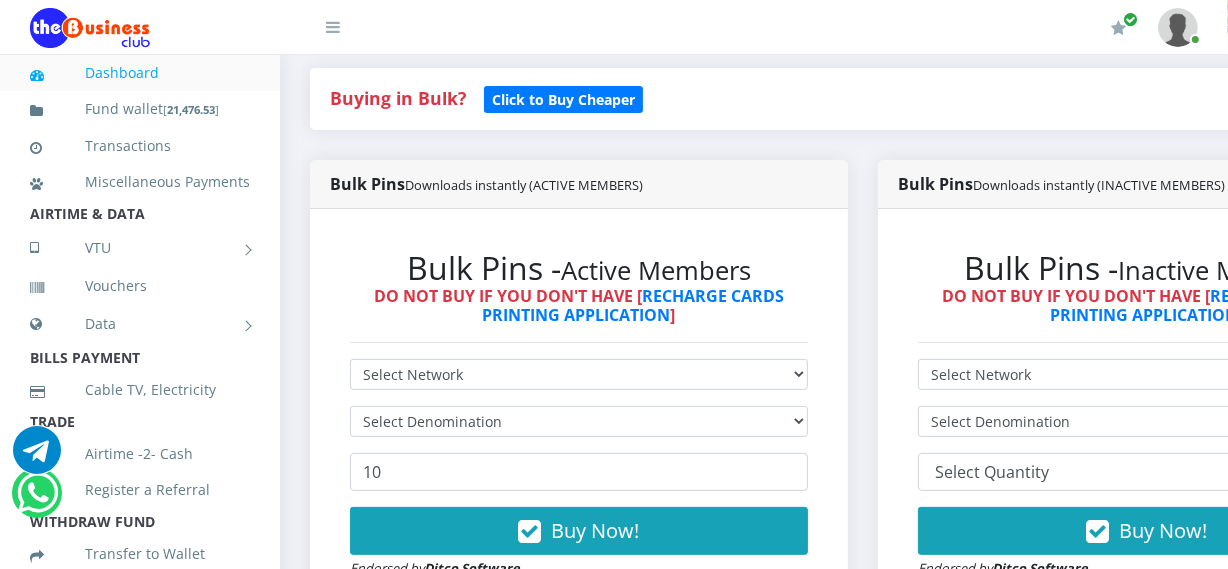 scroll, scrollTop: 0, scrollLeft: 0, axis: both 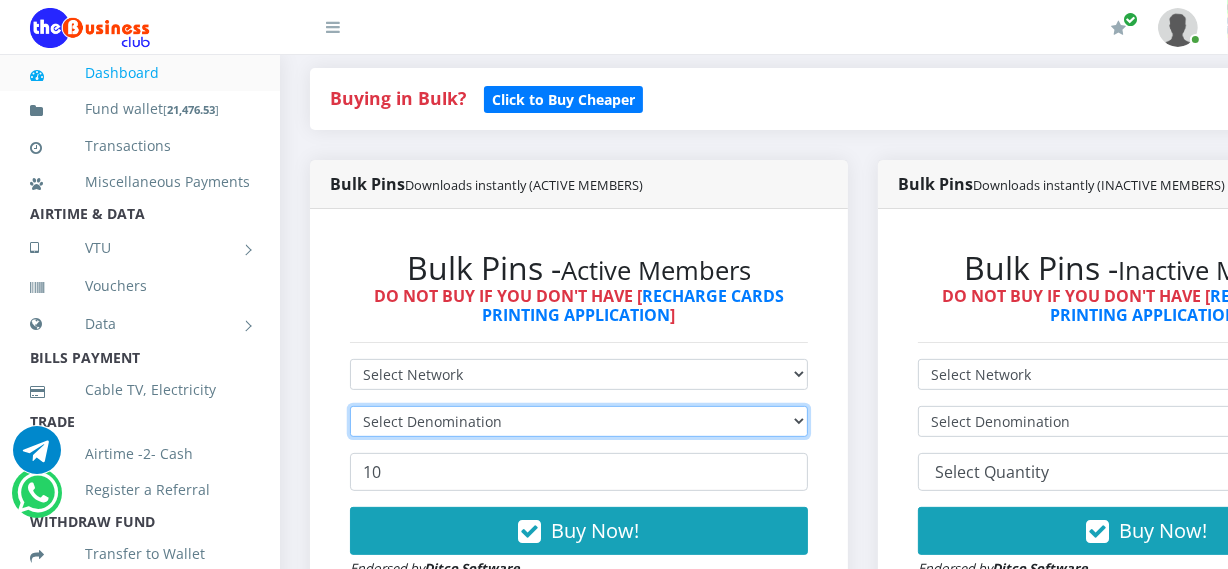click on "Select Denomination" at bounding box center [579, 421] 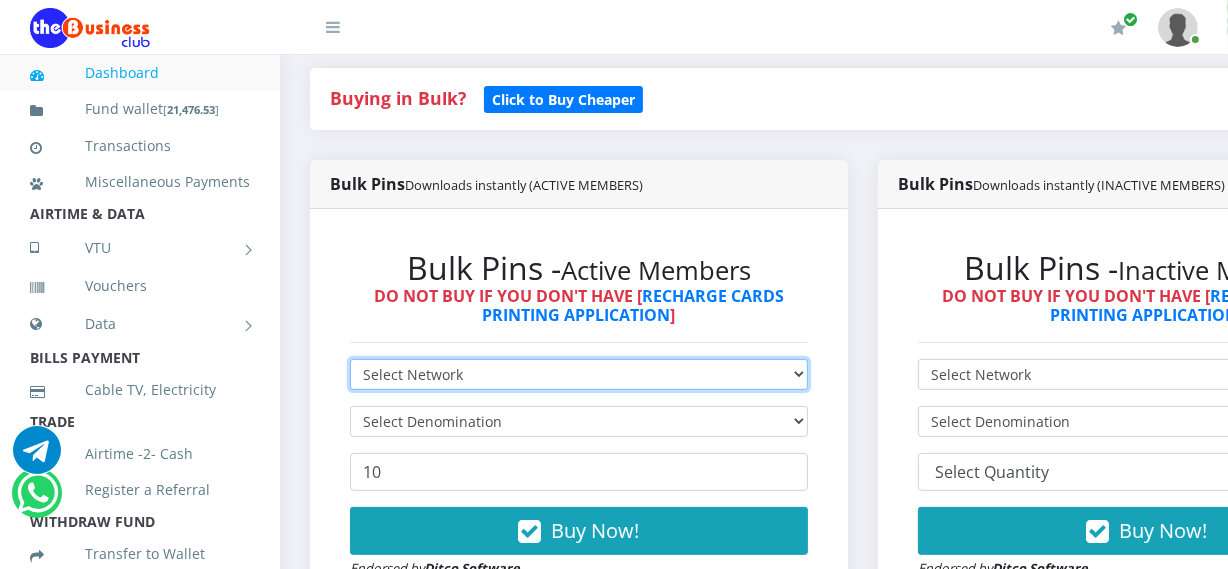 click on "Select Network
MTN
Globacom
9Mobile
Airtel" at bounding box center [579, 374] 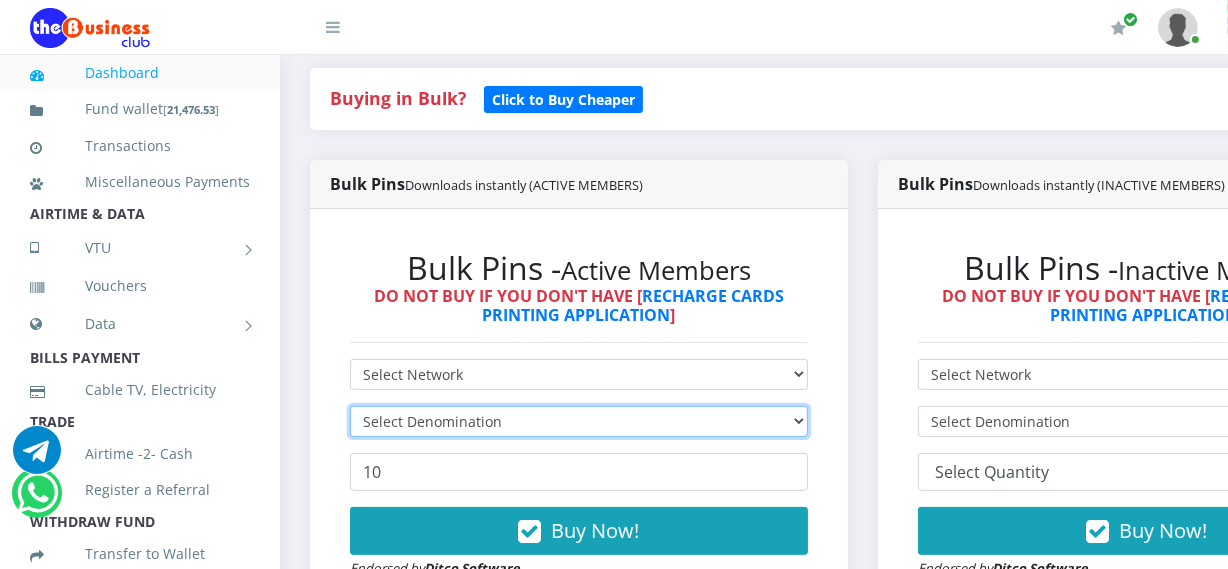 click on "Select Denomination" at bounding box center (579, 421) 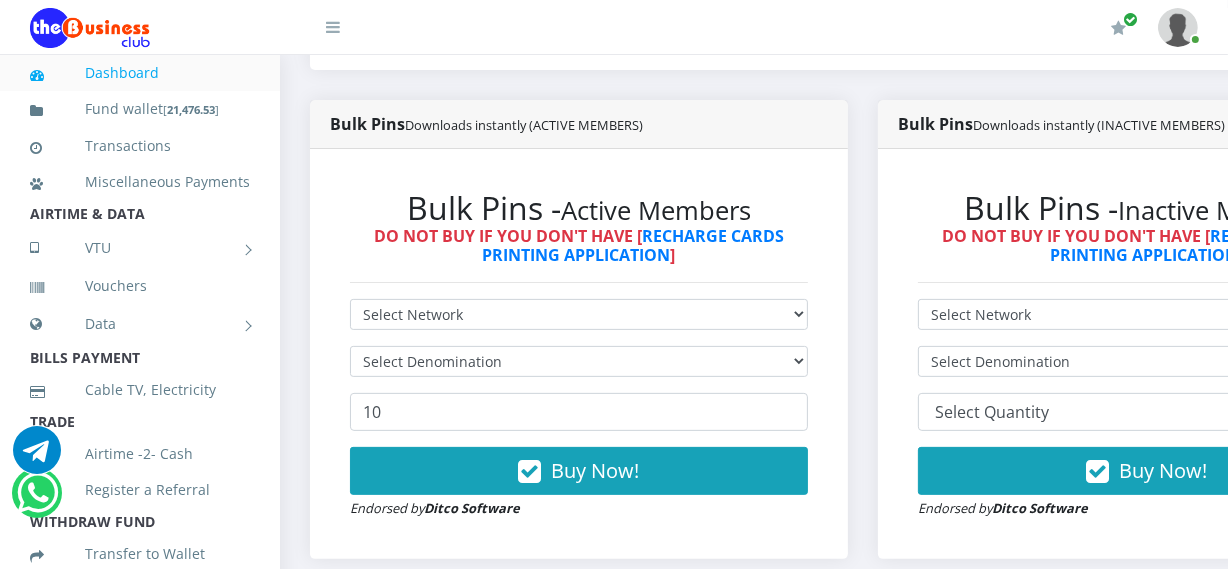 scroll, scrollTop: 0, scrollLeft: 0, axis: both 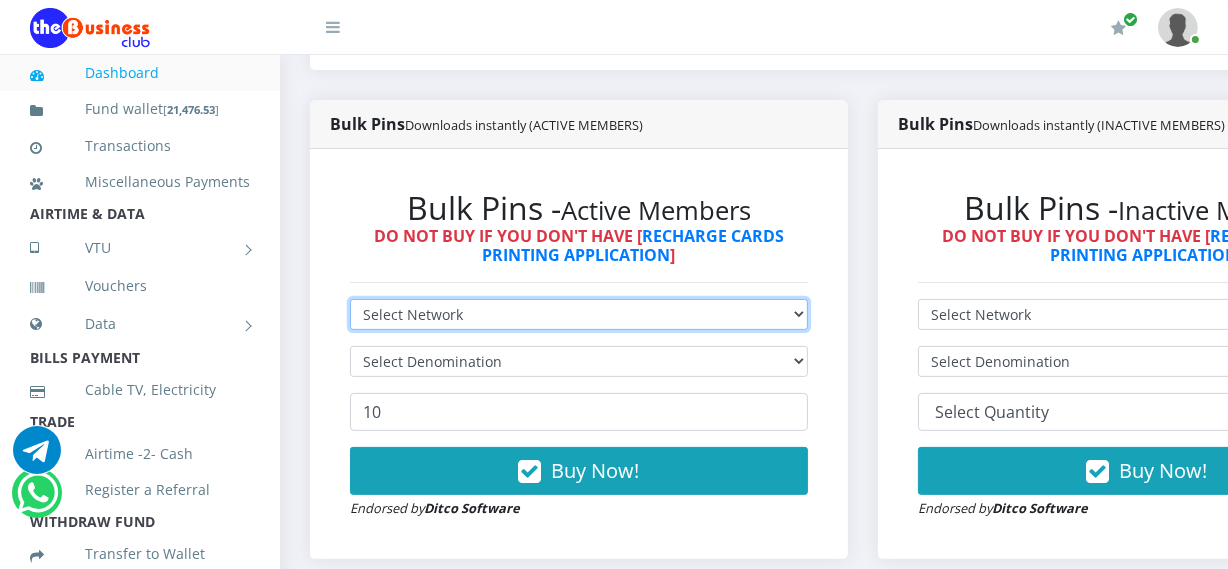 click on "Select Network
MTN
Globacom
9Mobile
Airtel" at bounding box center (579, 314) 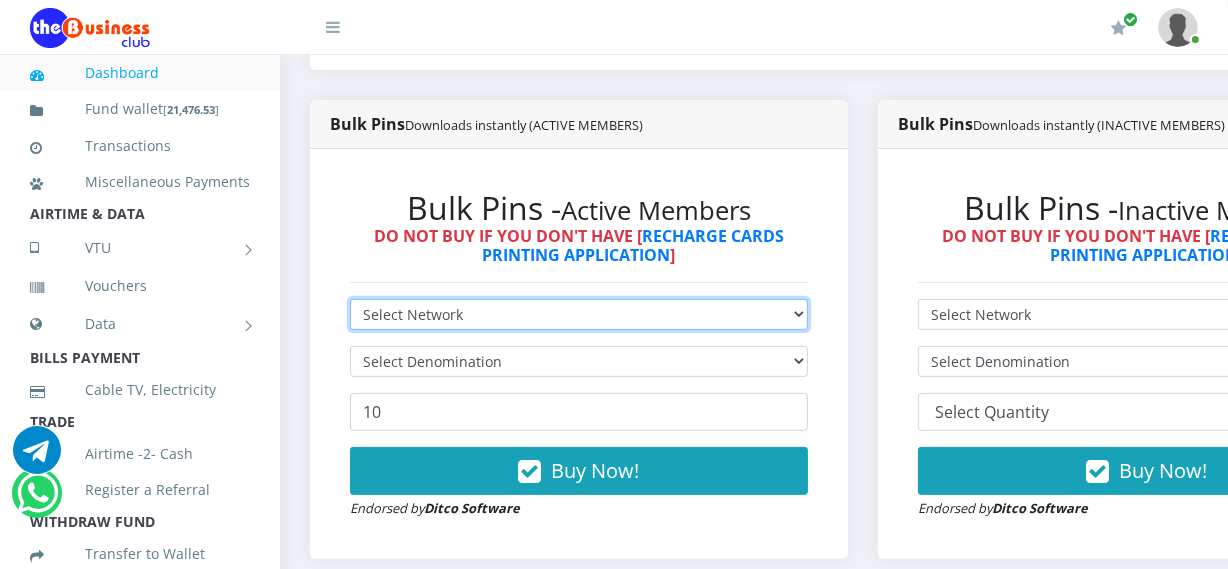 select on "Airtel" 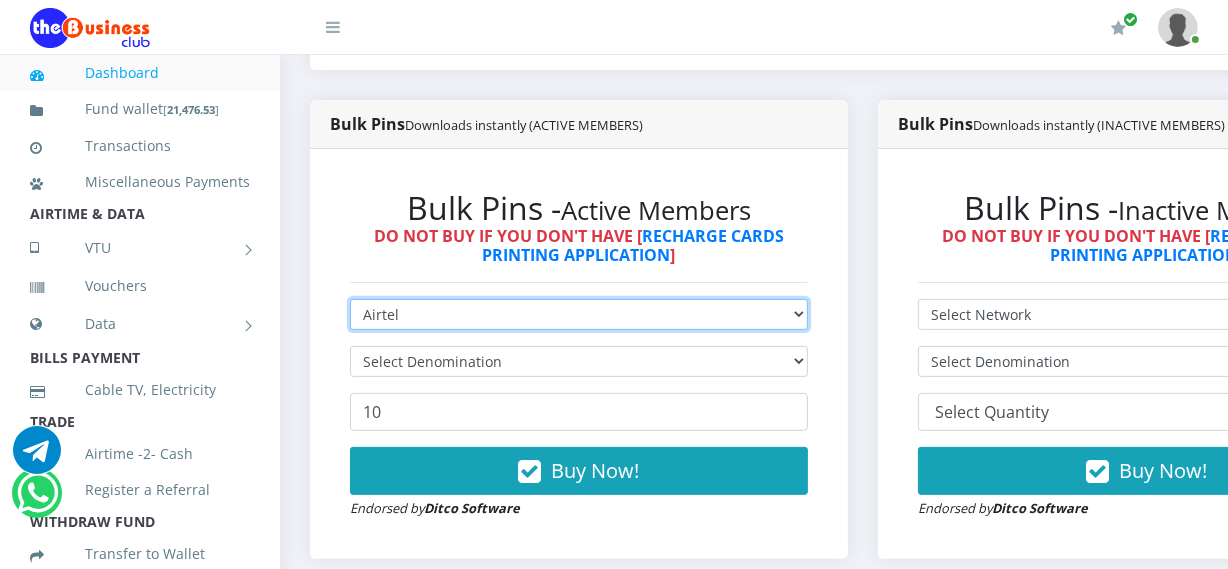 click on "Select Network
MTN
Globacom
9Mobile
Airtel" at bounding box center [579, 314] 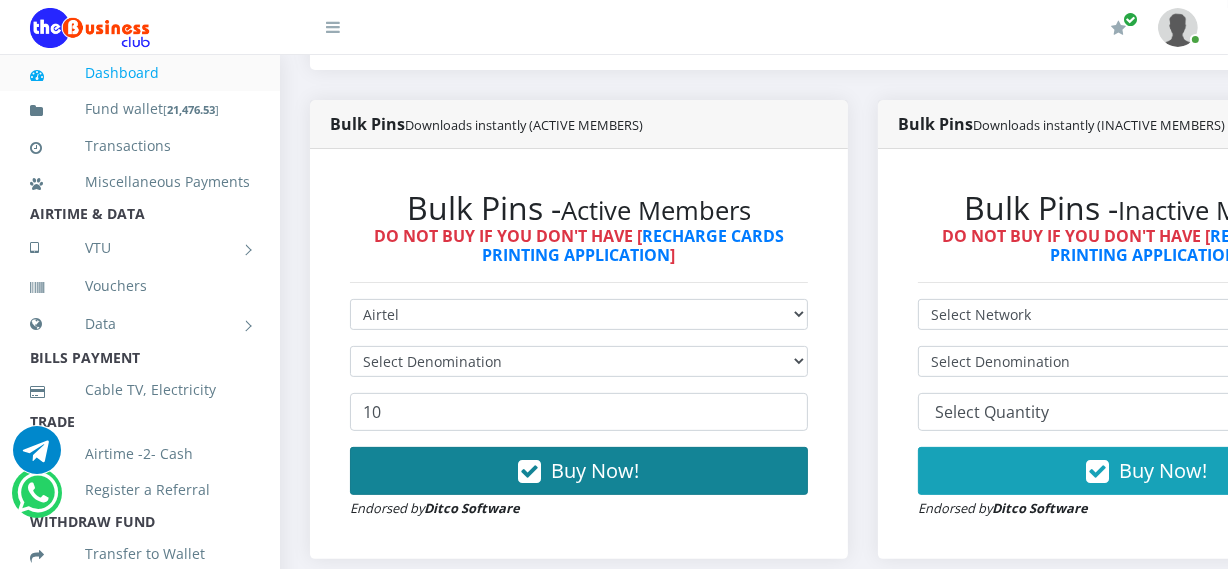 click on "Buy Now!" at bounding box center [579, 471] 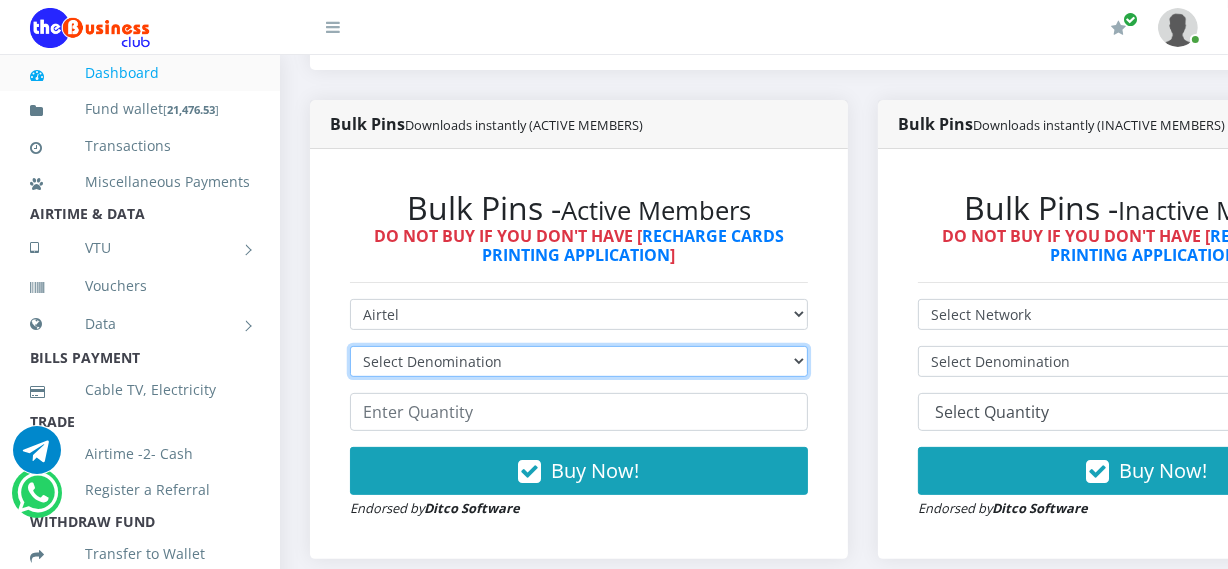 click on "Select Denomination Airtel NGN100 - ₦96.38 Airtel NGN200 - ₦192.76 Airtel NGN500 - ₦481.90 Airtel NGN1000 - ₦963.80" at bounding box center [579, 361] 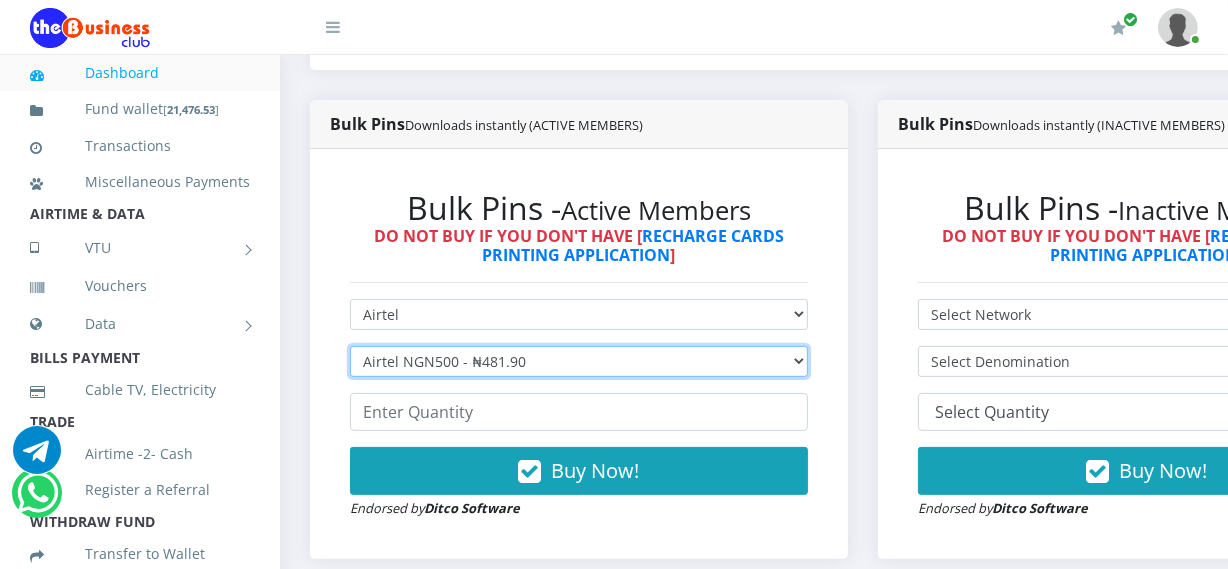 click on "Select Denomination Airtel NGN100 - ₦96.38 Airtel NGN200 - ₦192.76 Airtel NGN500 - ₦481.90 Airtel NGN1000 - ₦963.80" at bounding box center [579, 361] 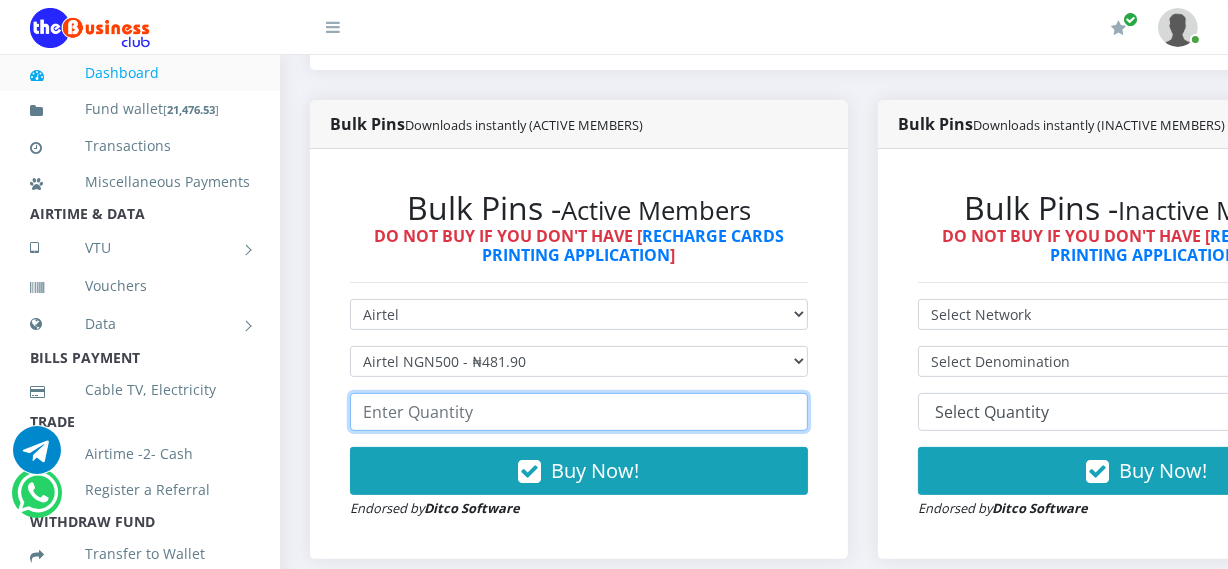 click at bounding box center [579, 412] 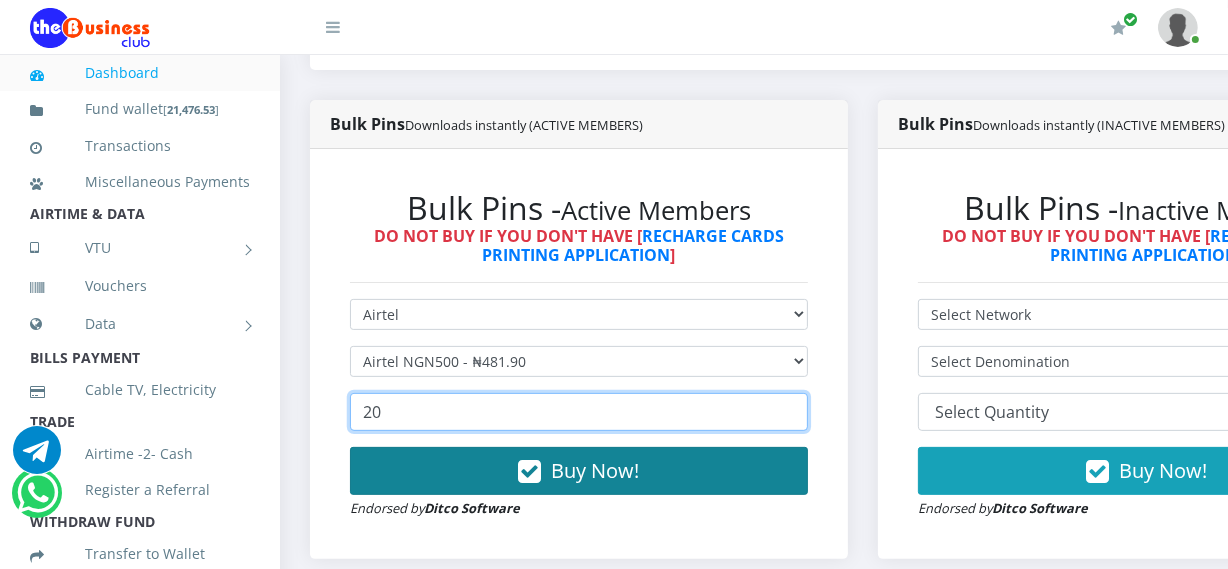 type on "20" 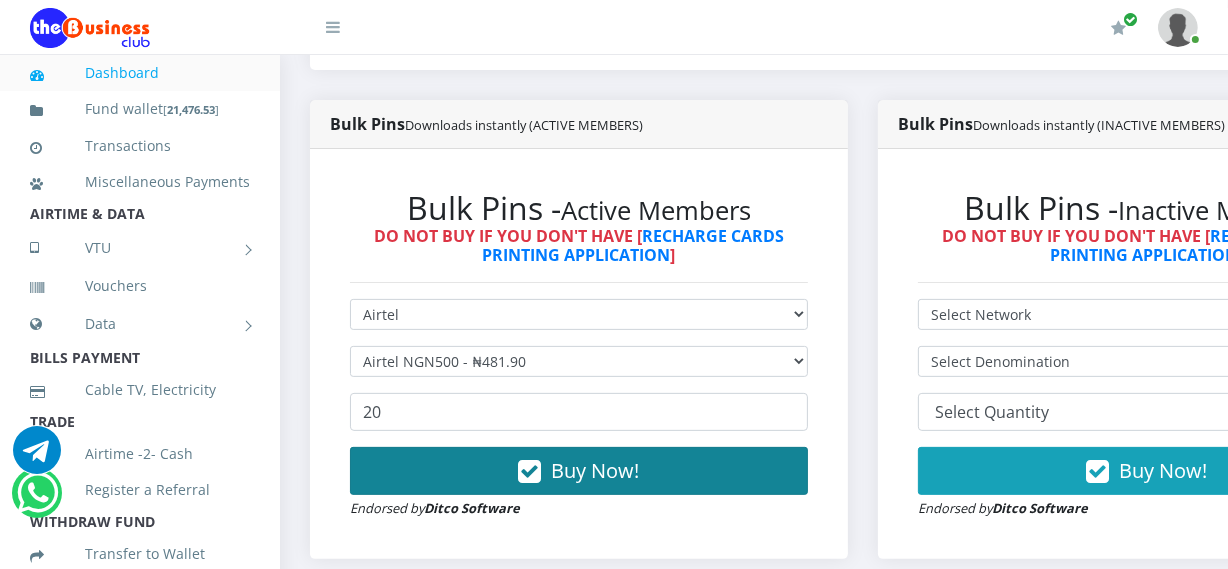 click on "Buy Now!" at bounding box center (579, 471) 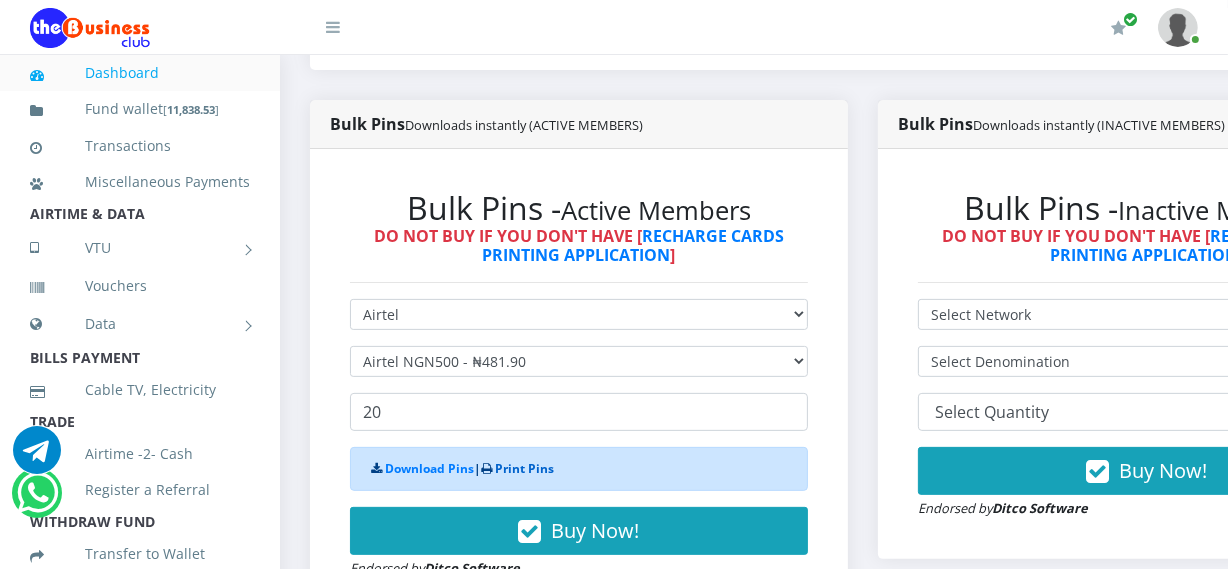 click on "Print Pins" at bounding box center (524, 468) 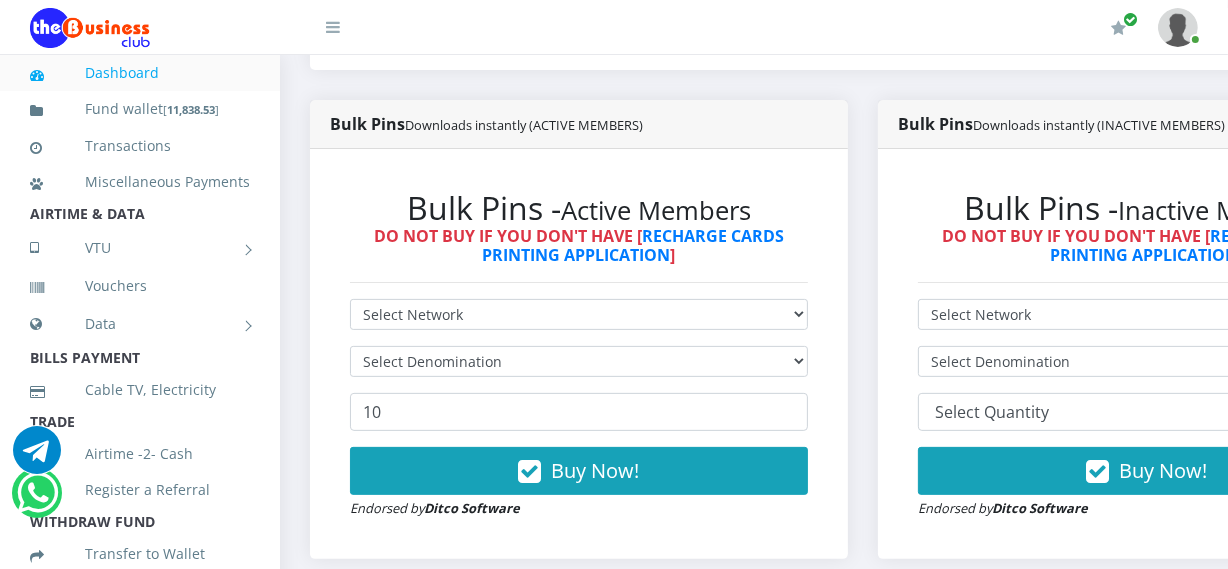 scroll, scrollTop: 0, scrollLeft: 0, axis: both 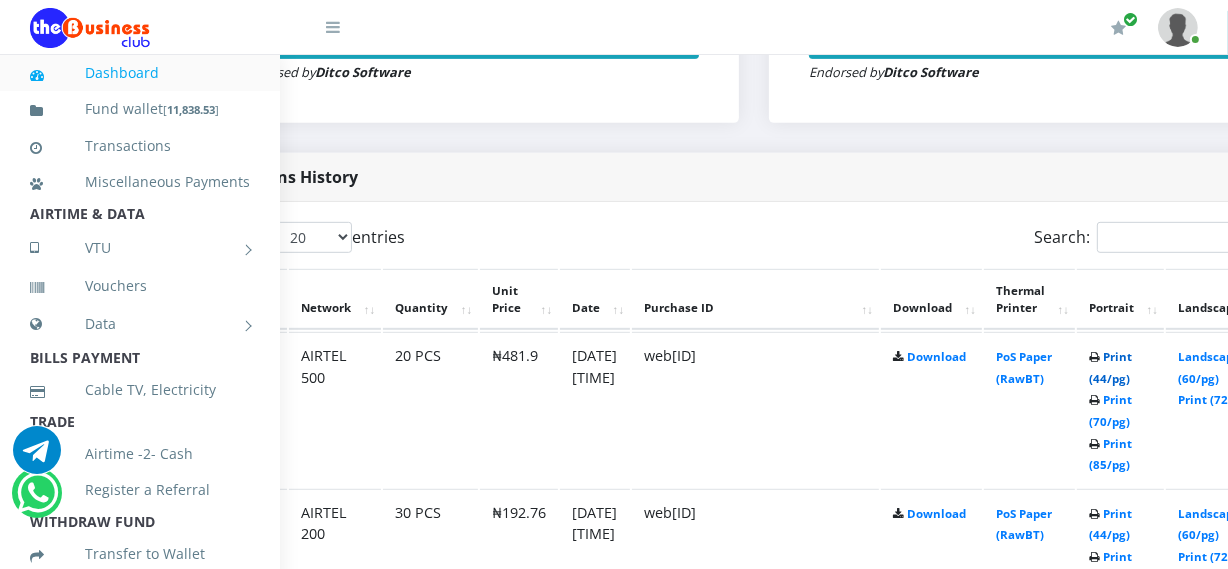 click on "Print (44/pg)" at bounding box center [1110, 367] 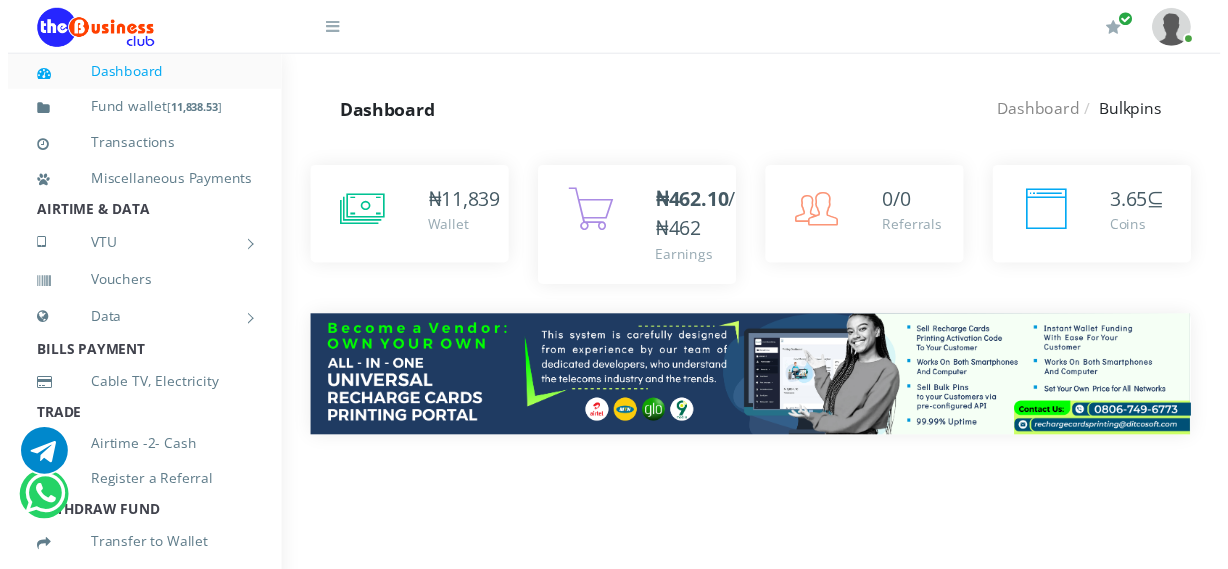 scroll, scrollTop: 0, scrollLeft: 0, axis: both 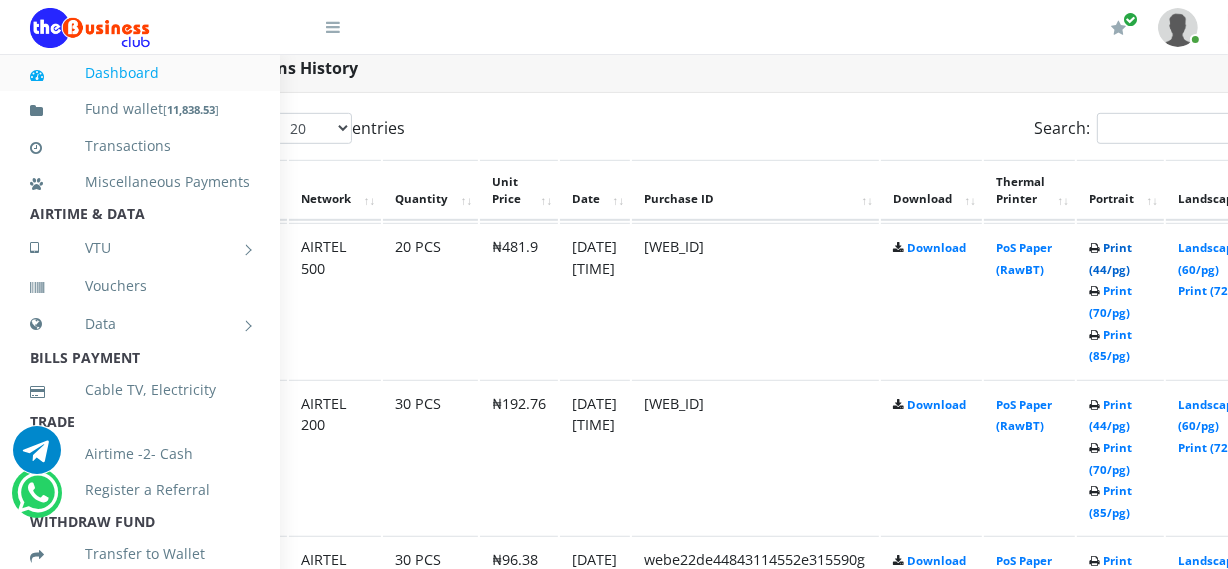 click on "Print (44/pg)" at bounding box center (1110, 258) 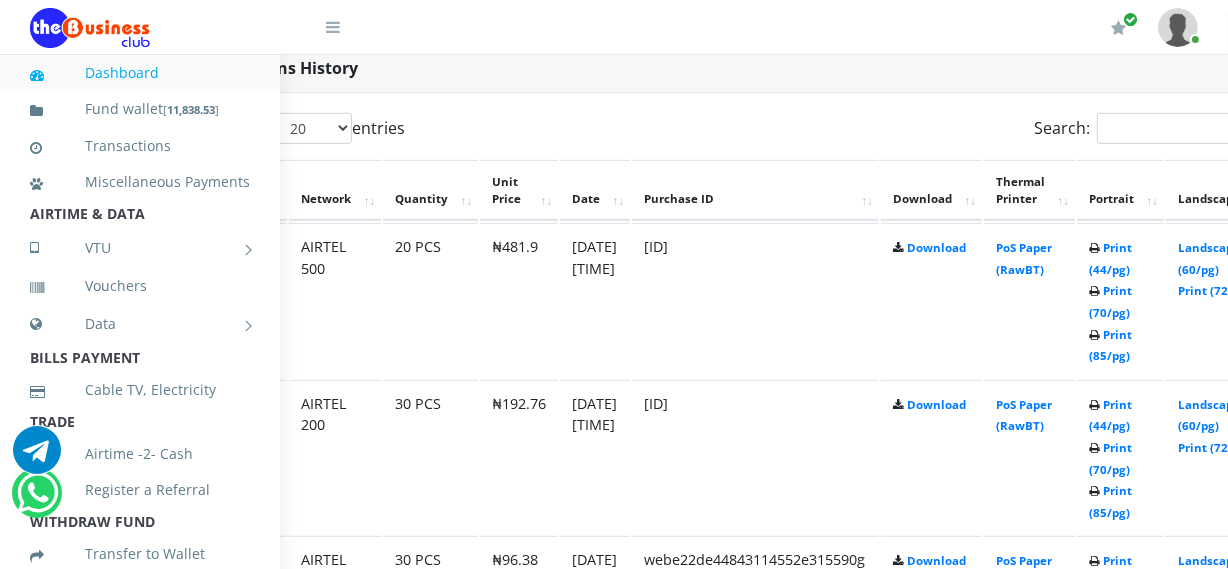 scroll, scrollTop: 0, scrollLeft: 0, axis: both 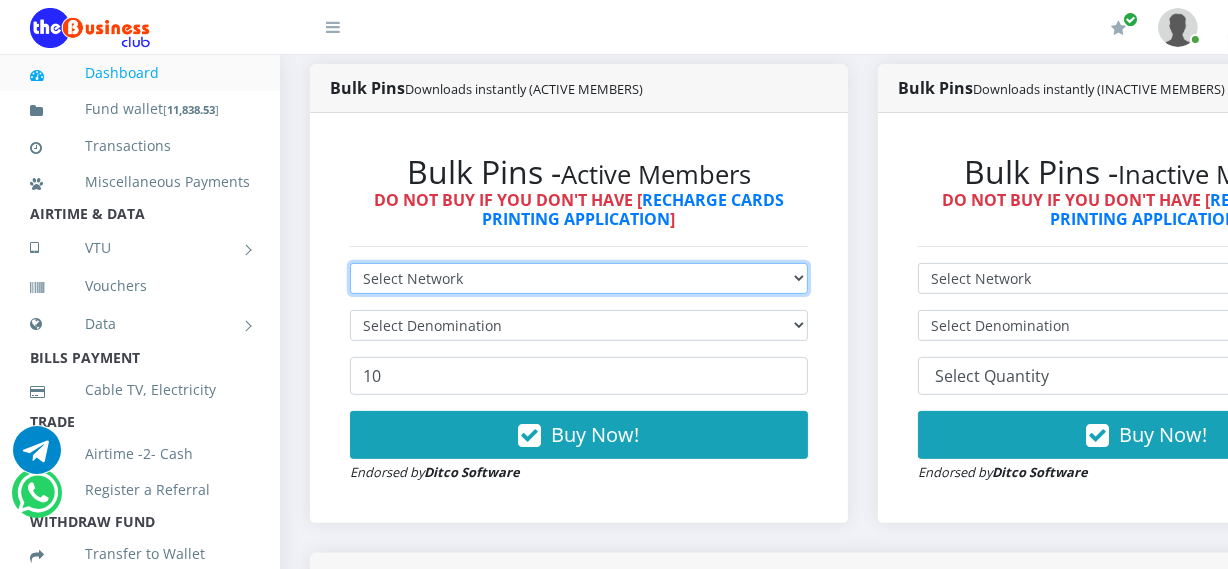 click on "Select Network
MTN
Globacom
9Mobile
Airtel" at bounding box center (579, 278) 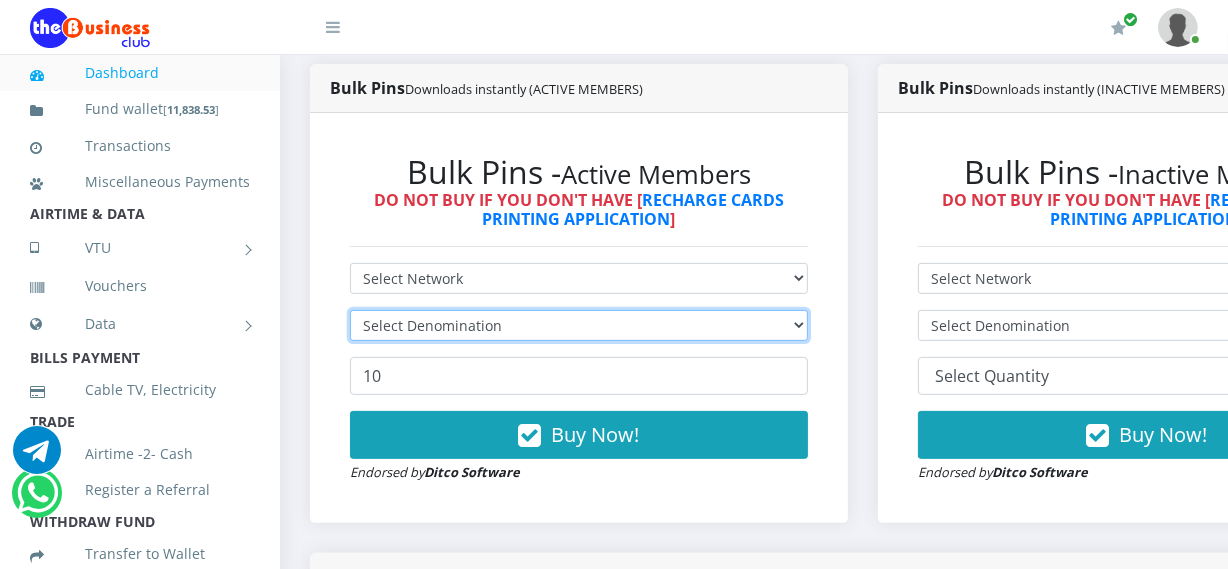 click on "Select Denomination" at bounding box center [579, 325] 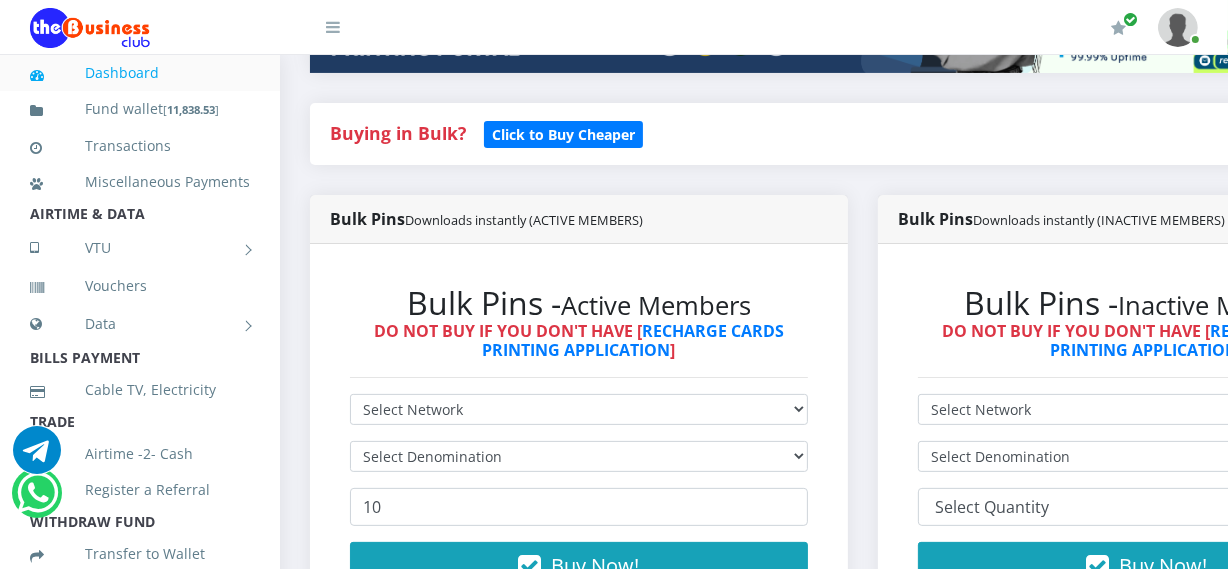 scroll, scrollTop: 0, scrollLeft: 0, axis: both 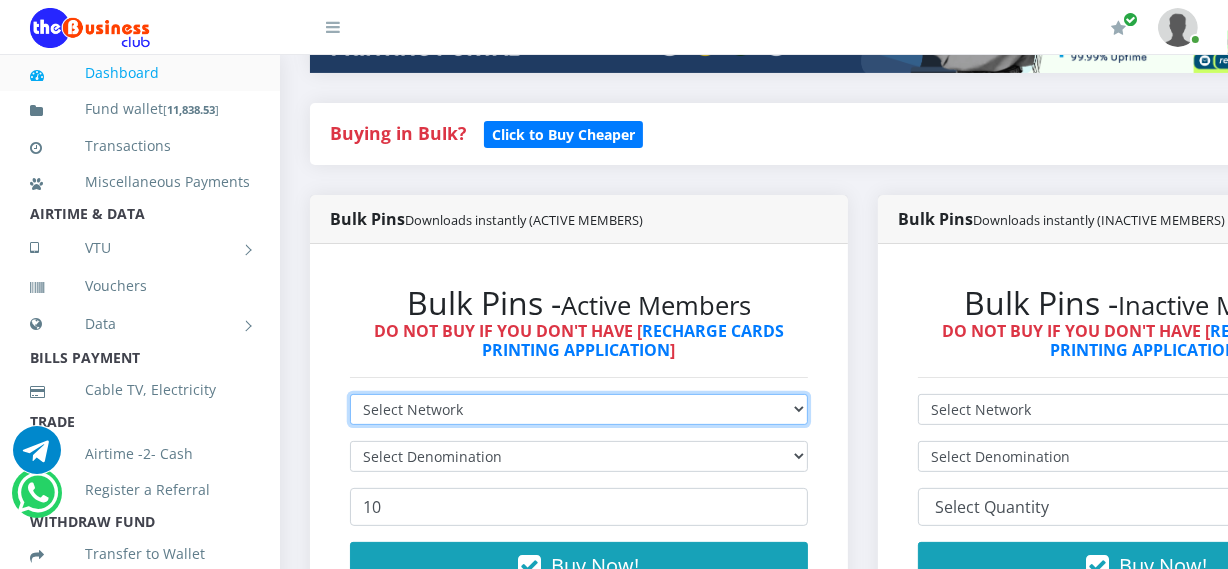 click on "Select Network
MTN
Globacom
9Mobile
Airtel" at bounding box center [579, 409] 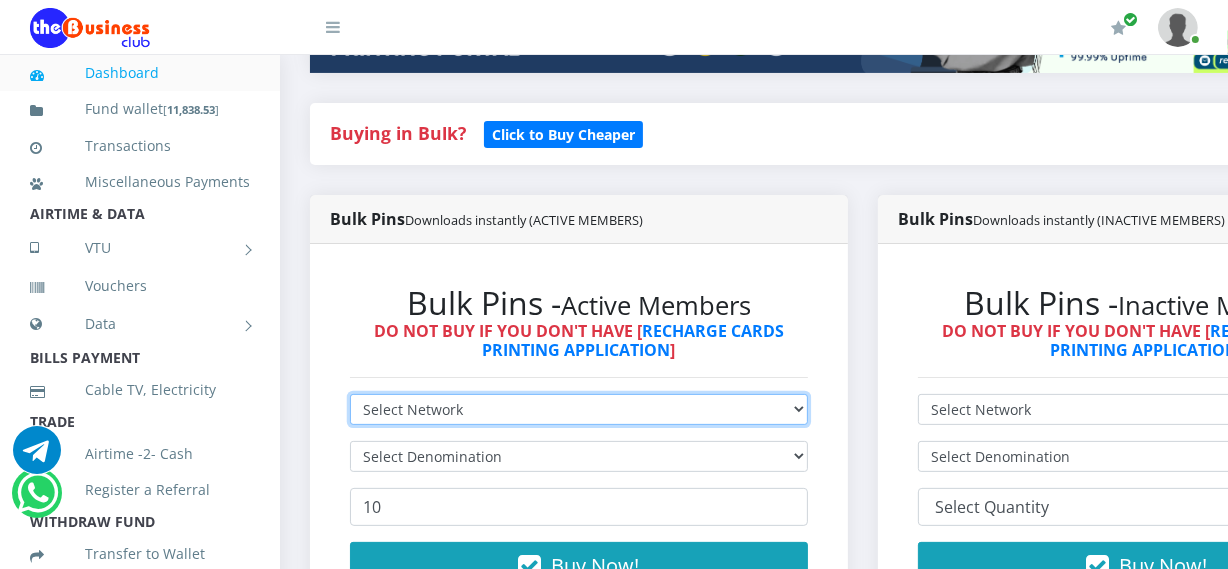 select on "Airtel" 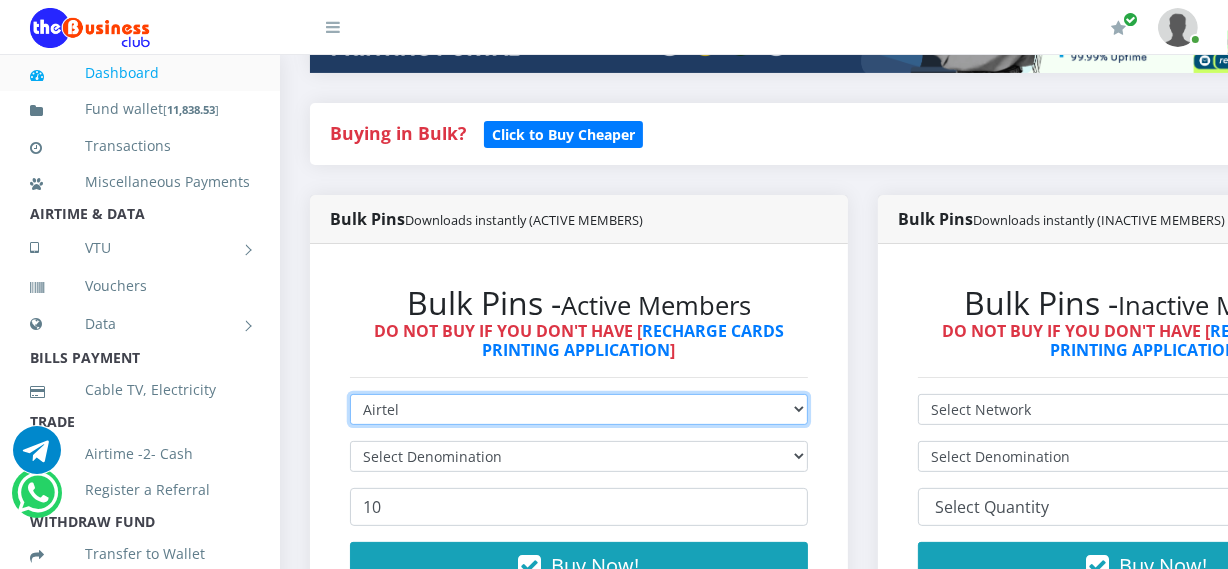 click on "Select Network
MTN
Globacom
9Mobile
Airtel" at bounding box center (579, 409) 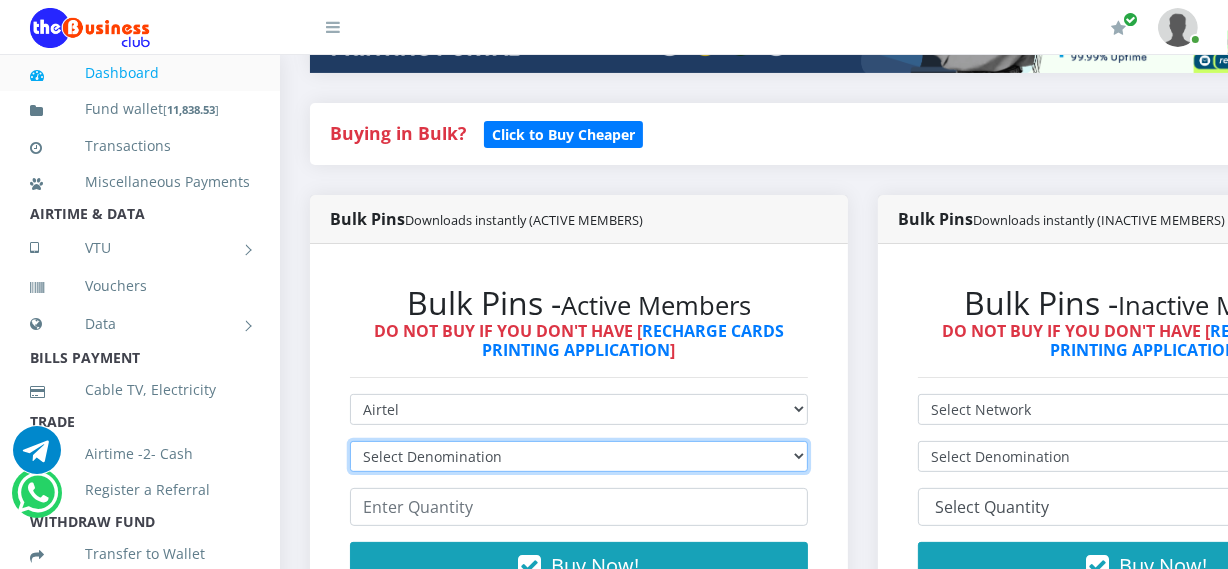 click on "Select Denomination Airtel NGN100 - ₦96.38 Airtel NGN200 - ₦192.76 Airtel NGN500 - ₦481.90 Airtel NGN1000 - ₦963.80" at bounding box center (579, 456) 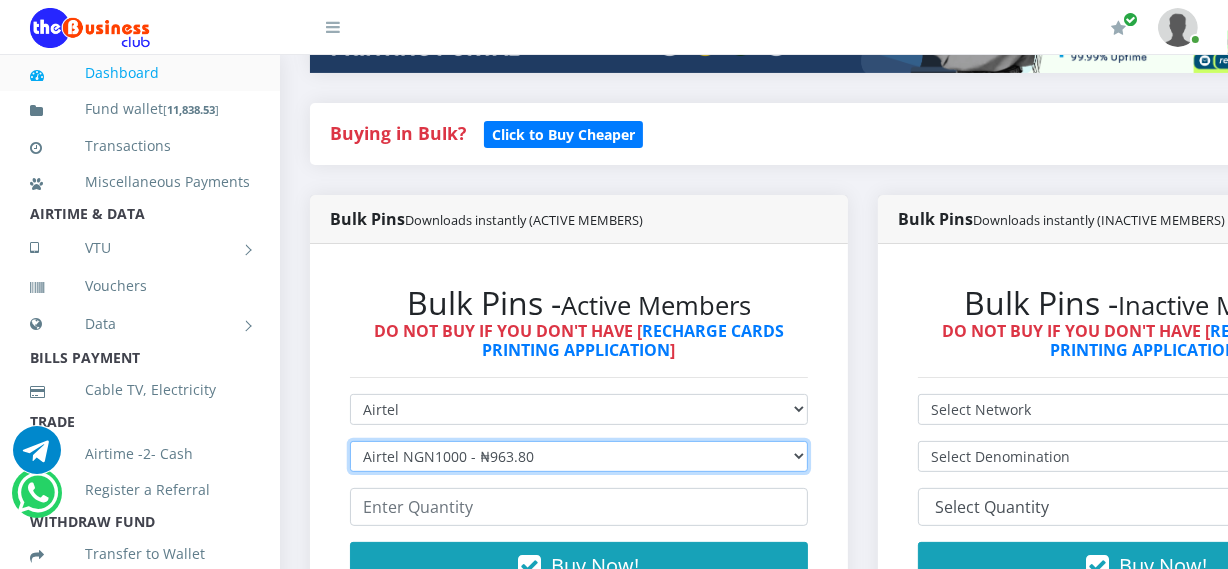 click on "Select Denomination Airtel NGN100 - ₦96.38 Airtel NGN200 - ₦192.76 Airtel NGN500 - ₦481.90 Airtel NGN1000 - ₦963.80" at bounding box center [579, 456] 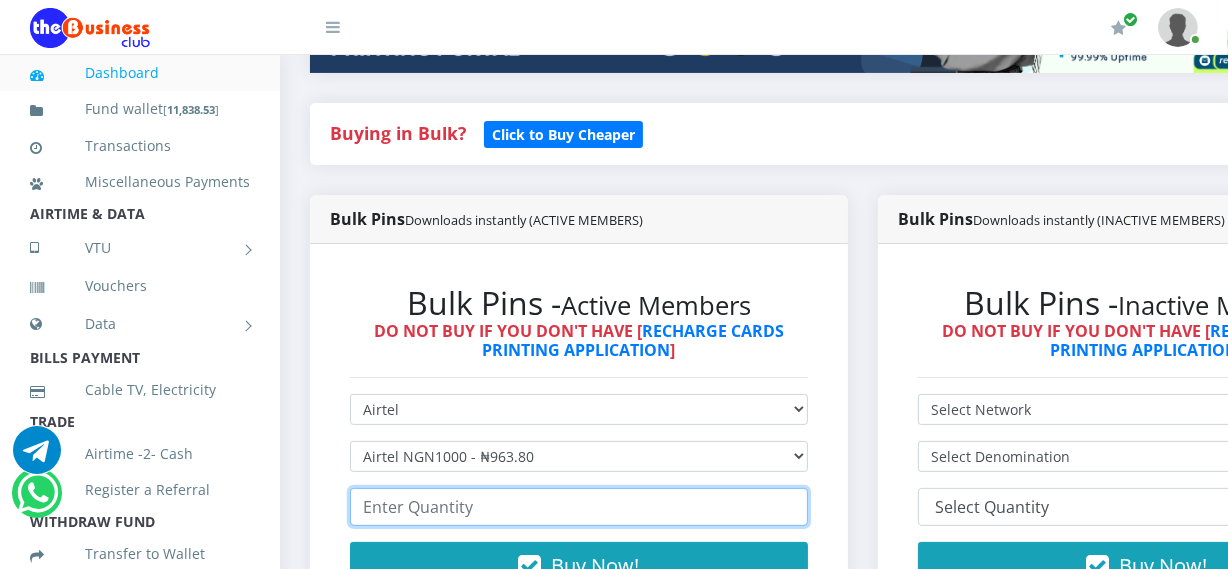 click at bounding box center (579, 507) 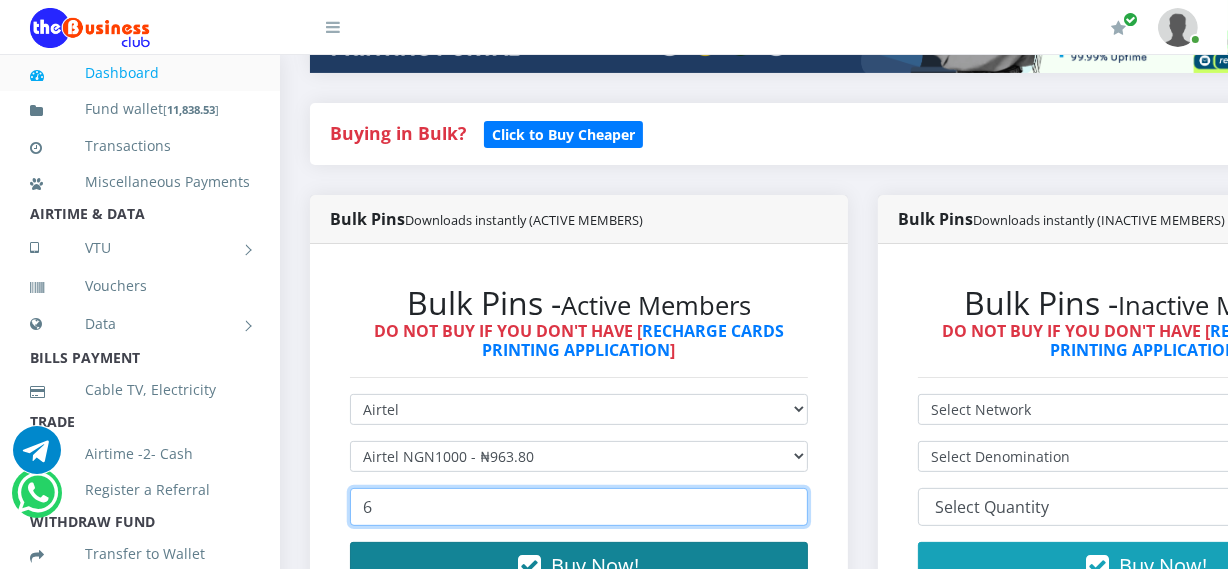 type on "6" 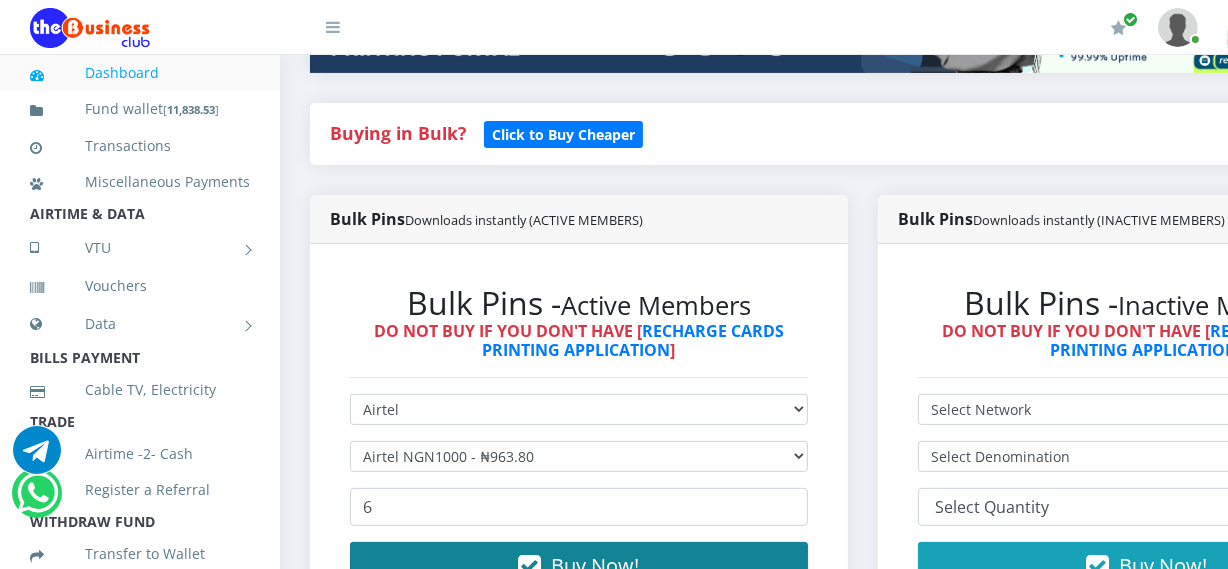 click on "Buy Now!" at bounding box center [579, 566] 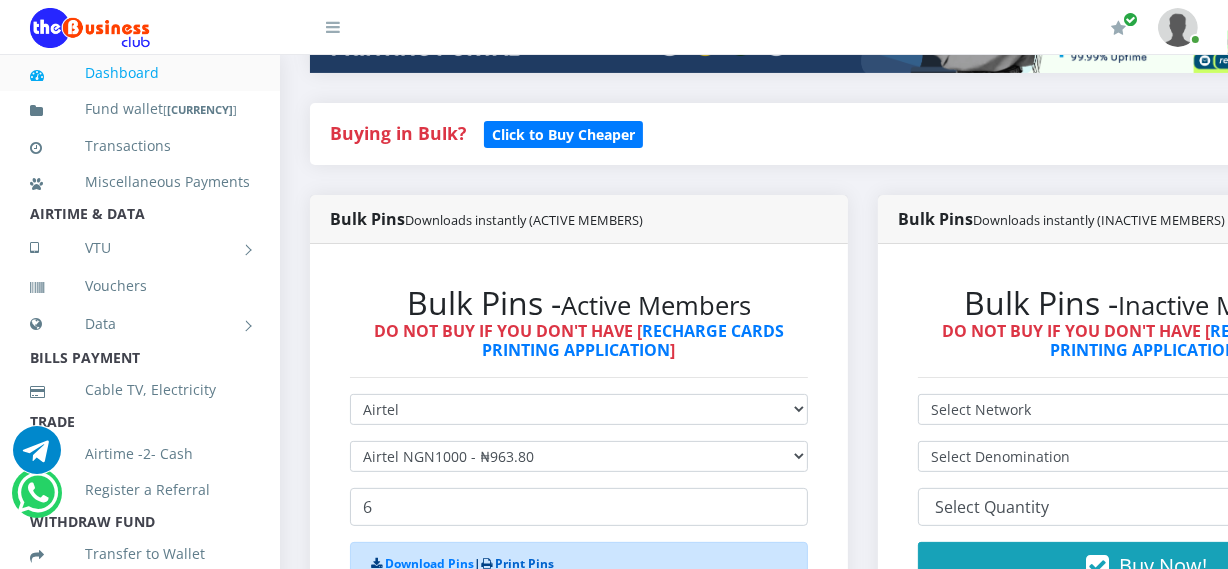 click on "Print Pins" at bounding box center [524, 563] 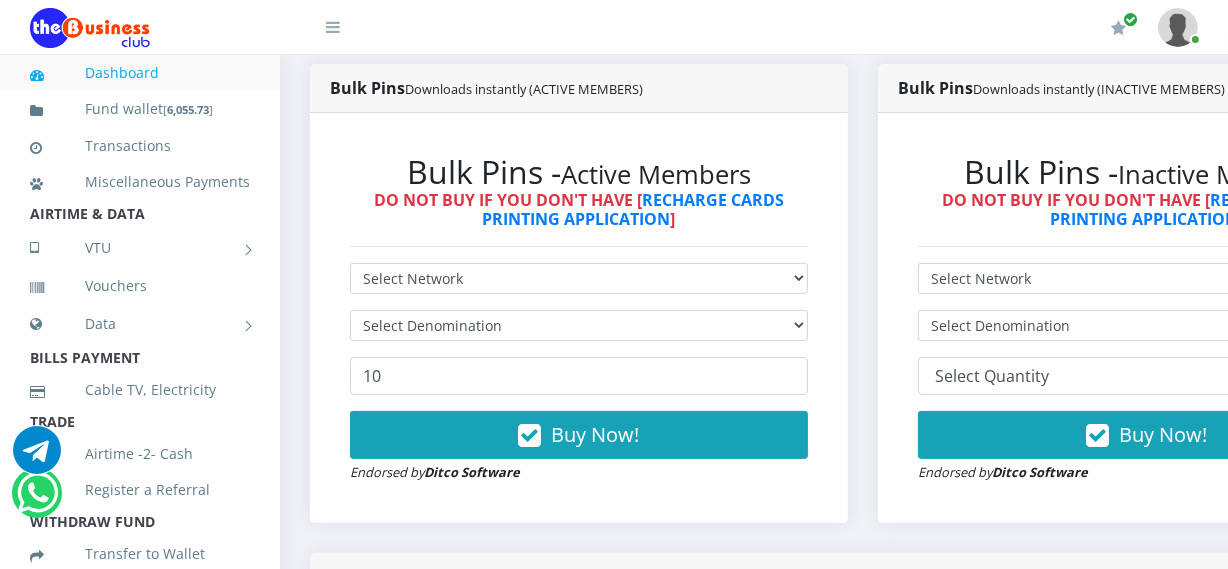 scroll, scrollTop: 0, scrollLeft: 0, axis: both 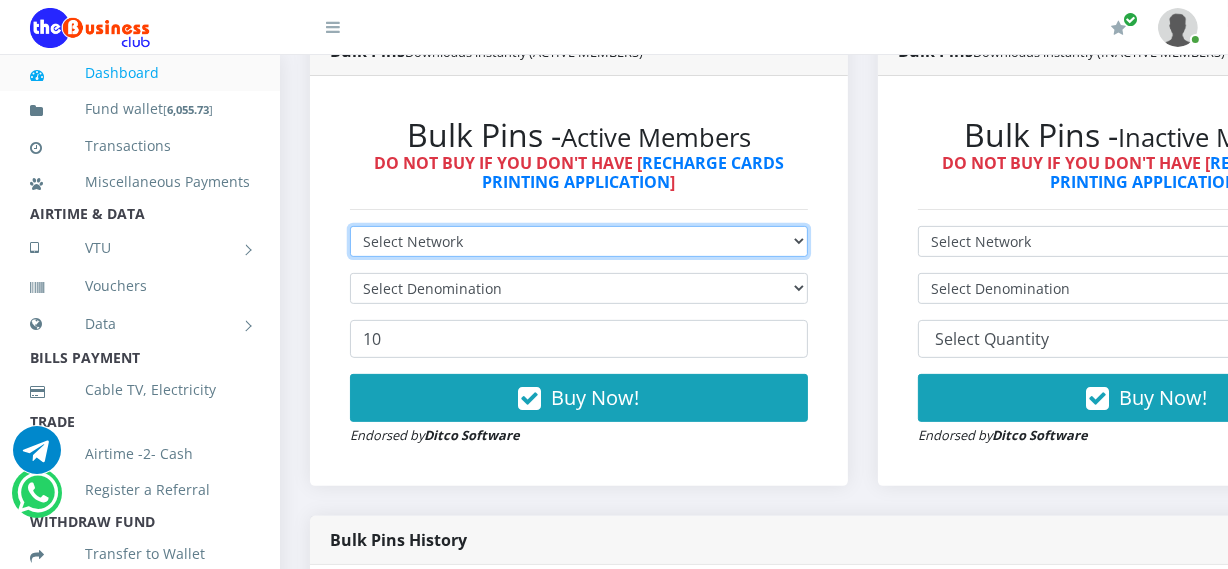 click on "Select Network
MTN
Globacom
9Mobile
Airtel" at bounding box center [579, 241] 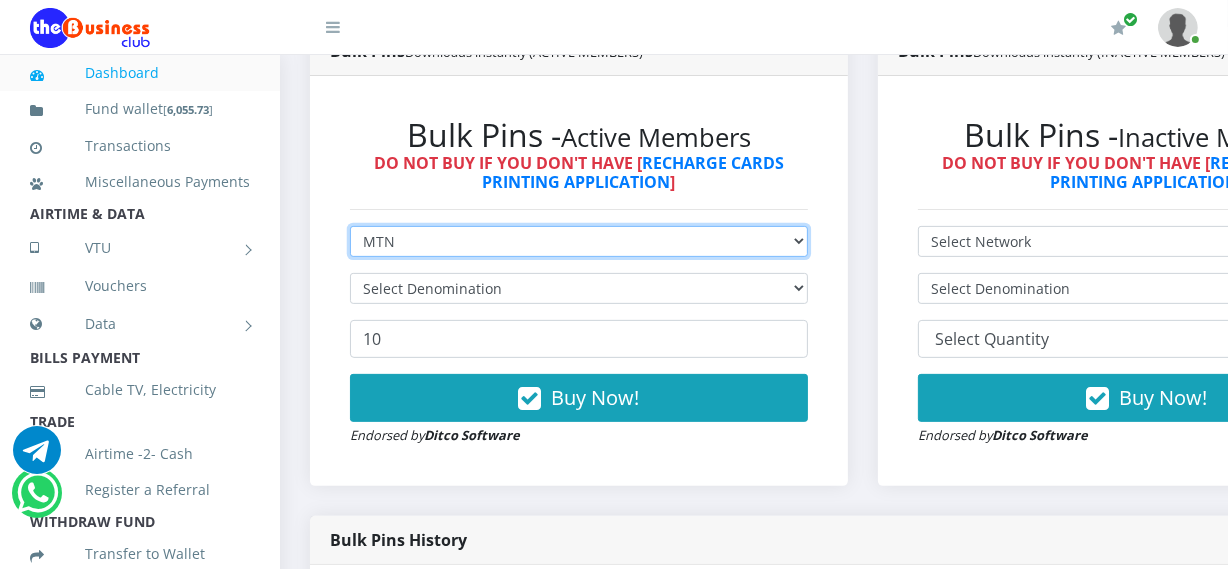 click on "Select Network
MTN
Globacom
9Mobile
Airtel" at bounding box center [579, 241] 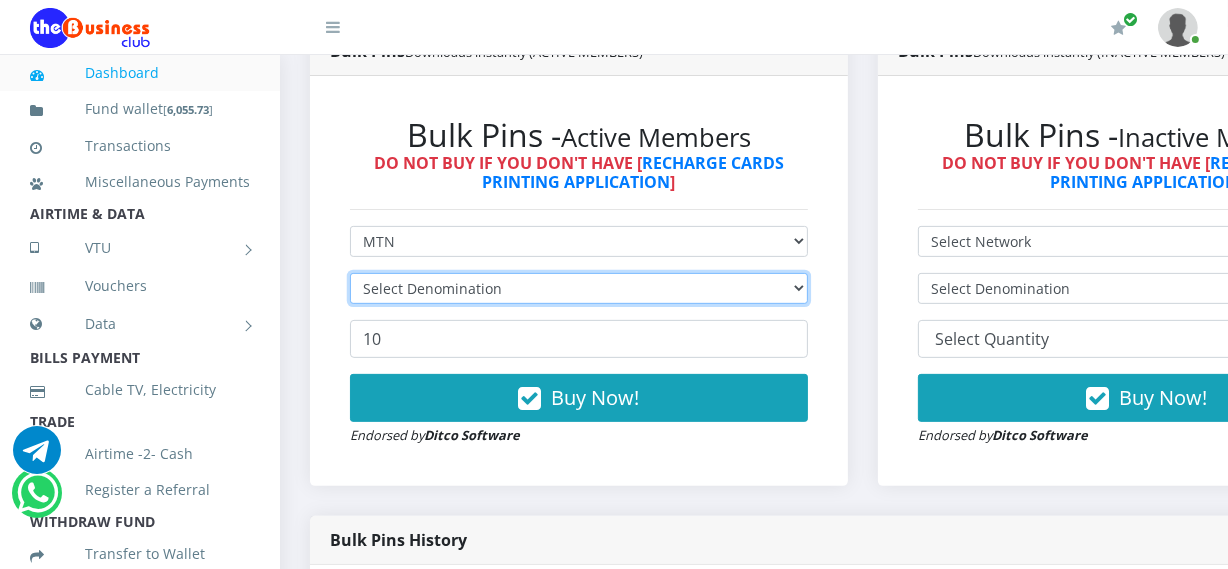 click on "Select Denomination" at bounding box center [579, 288] 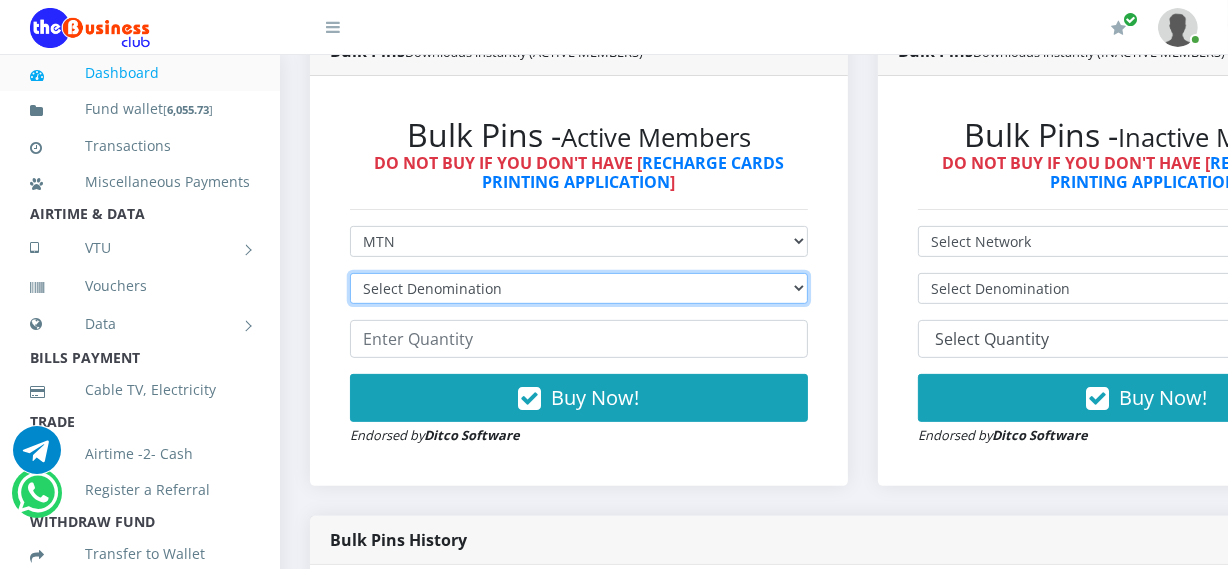 select on "484.95-500" 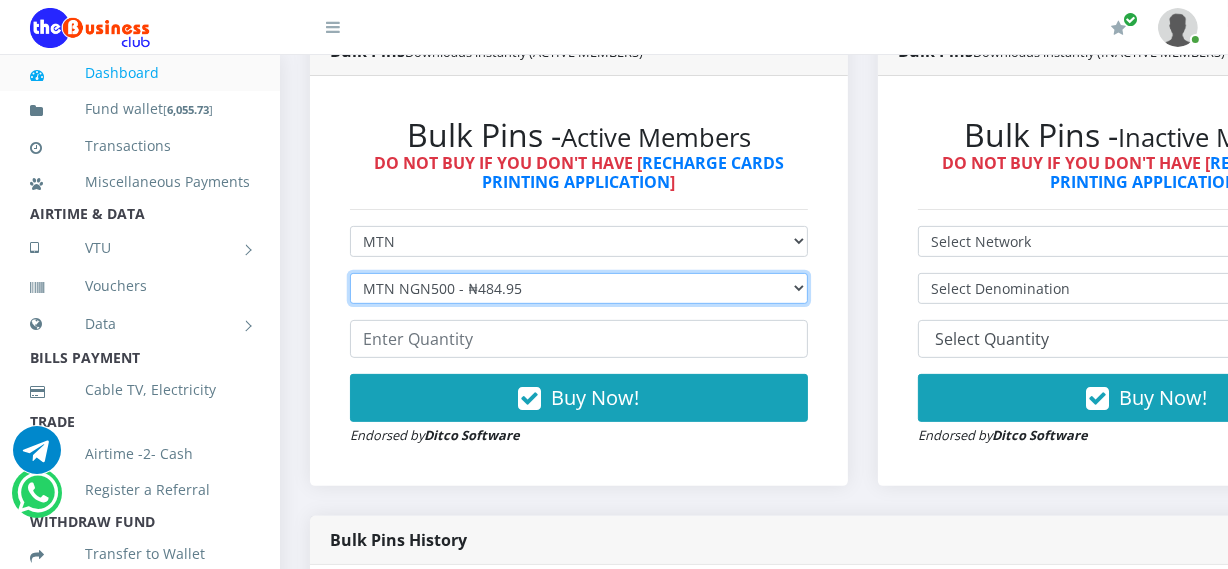 click on "Select Denomination MTN NGN100 - ₦96.99 MTN NGN200 - ₦193.98 MTN NGN400 - ₦387.96 MTN NGN500 - ₦484.95 MTN NGN1000 - ₦969.90 MTN NGN1500 - ₦1,454.85" at bounding box center (579, 288) 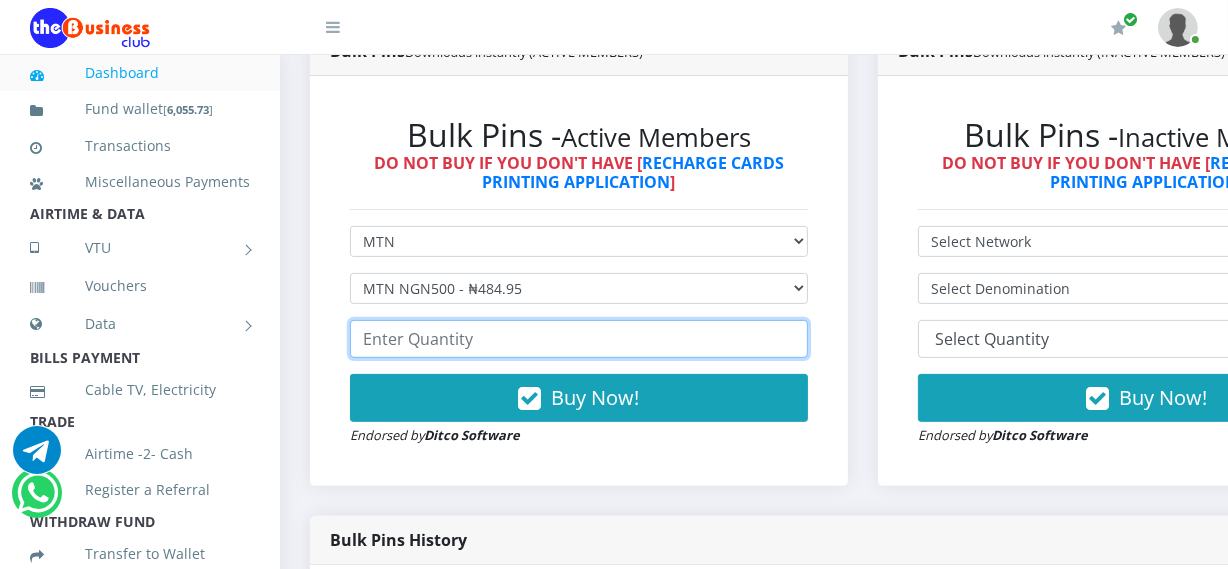 click at bounding box center (579, 339) 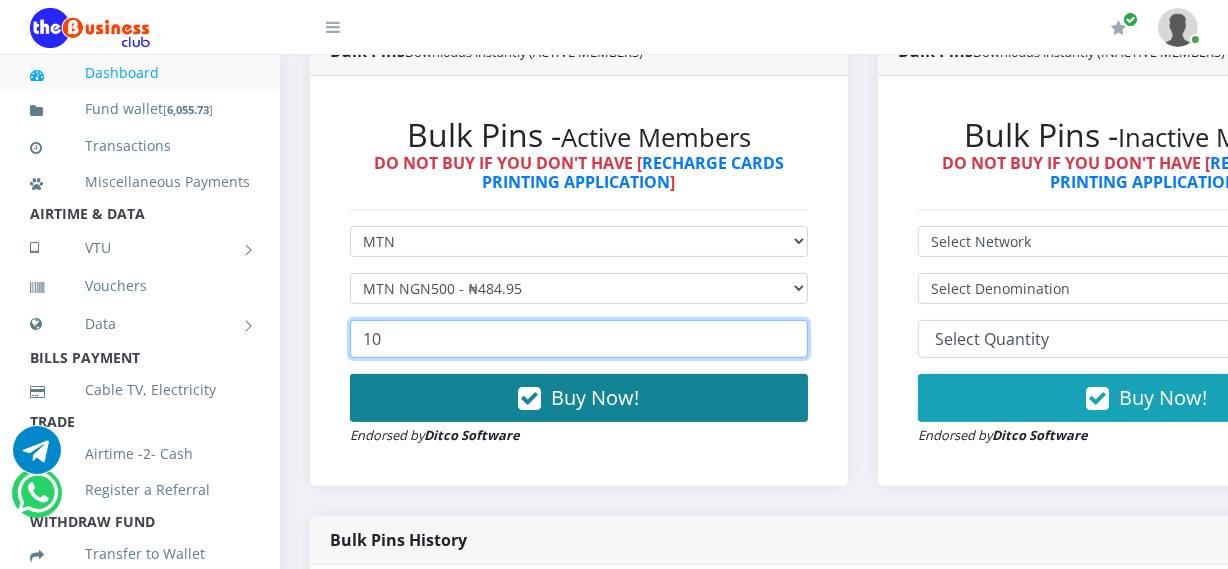 type on "10" 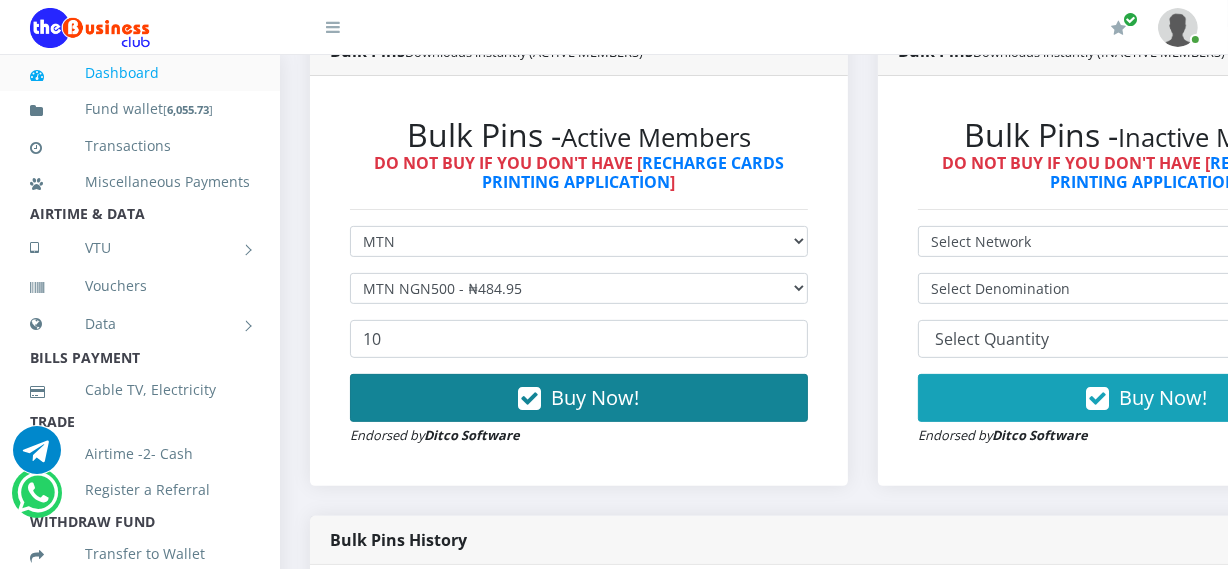 click on "Buy Now!" at bounding box center (579, 398) 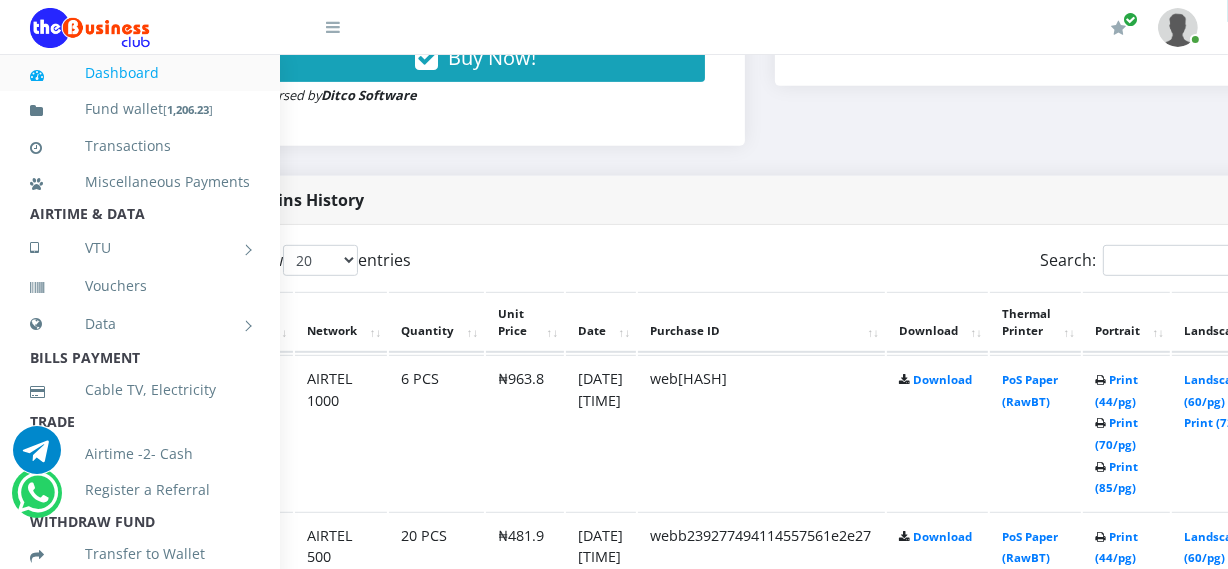 scroll, scrollTop: 968, scrollLeft: 109, axis: both 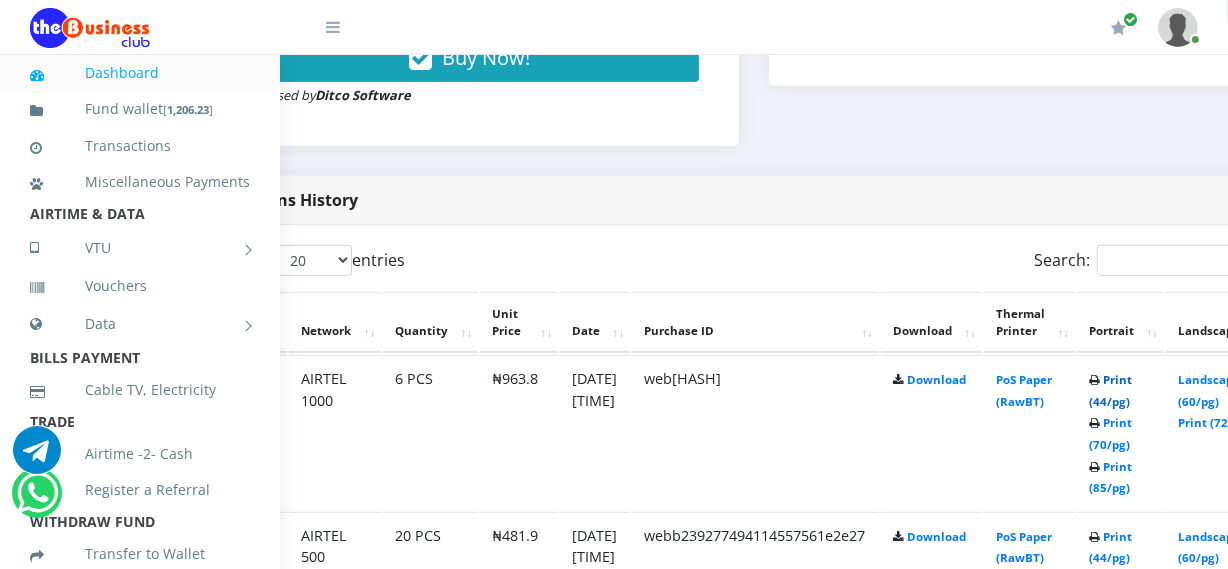 click on "Print (44/pg)" at bounding box center [1110, 390] 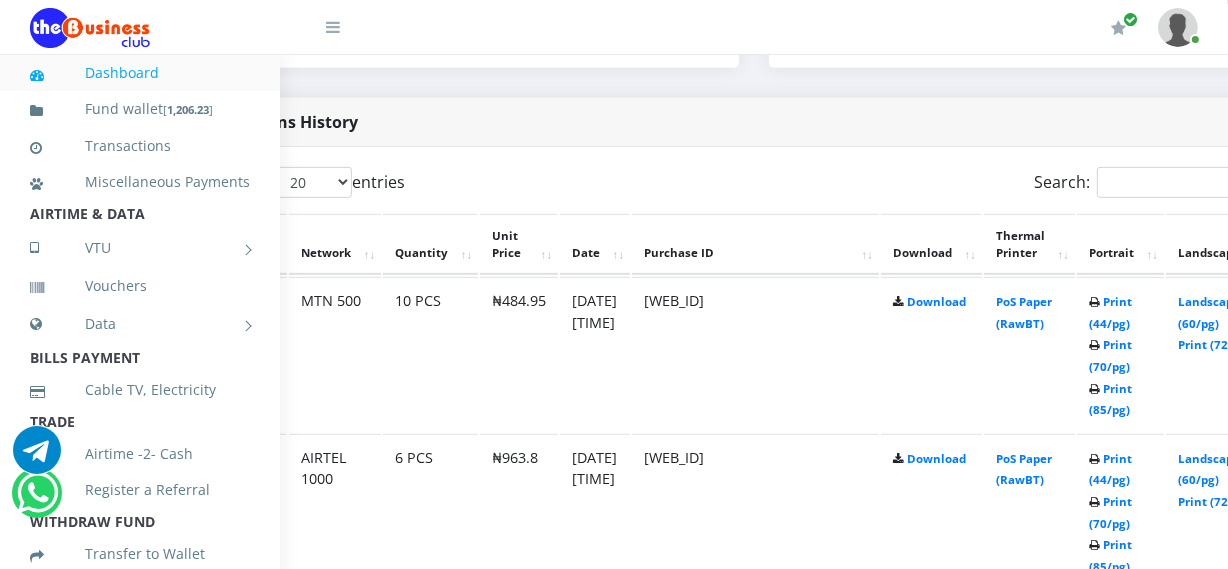 scroll, scrollTop: 968, scrollLeft: 109, axis: both 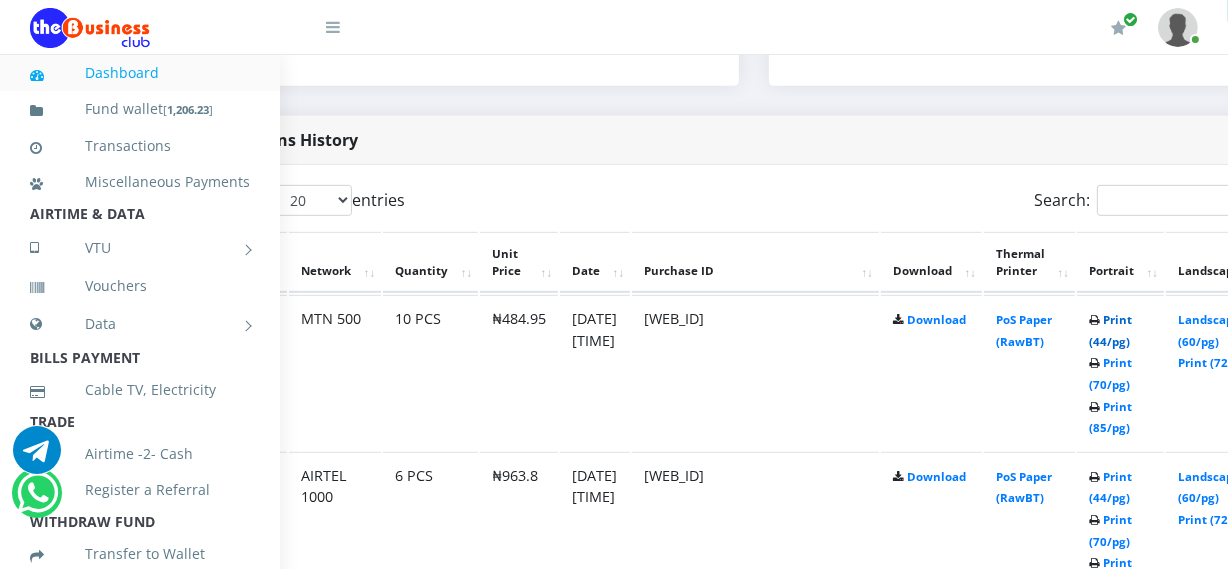 click on "Print (44/pg)" at bounding box center [1110, 330] 